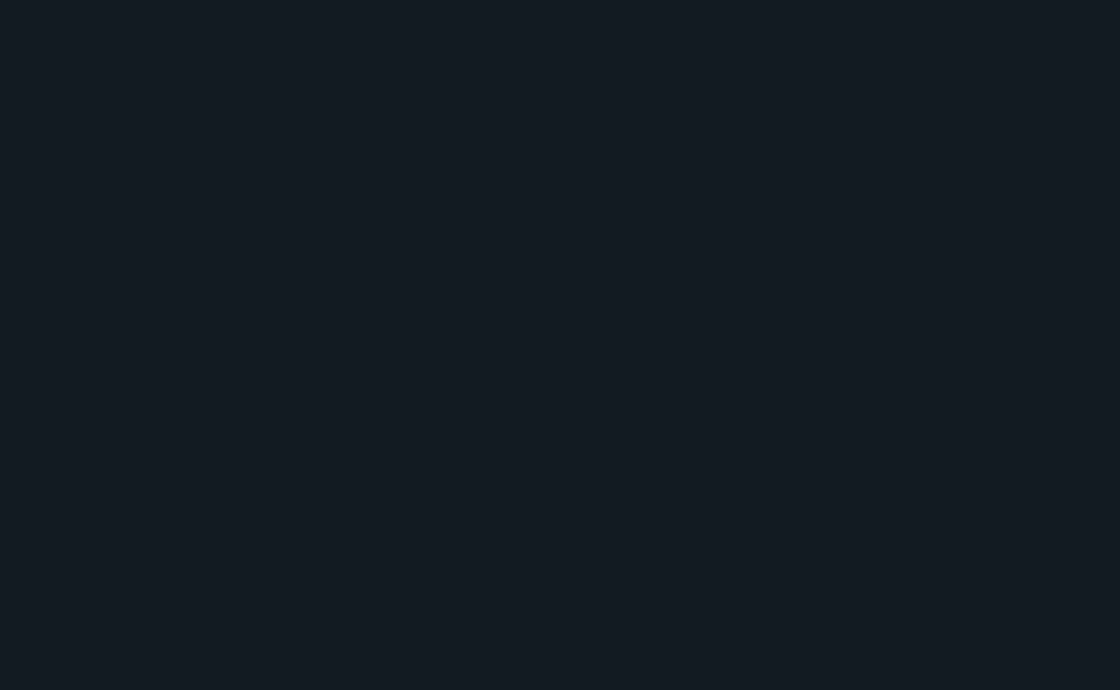 scroll, scrollTop: 0, scrollLeft: 0, axis: both 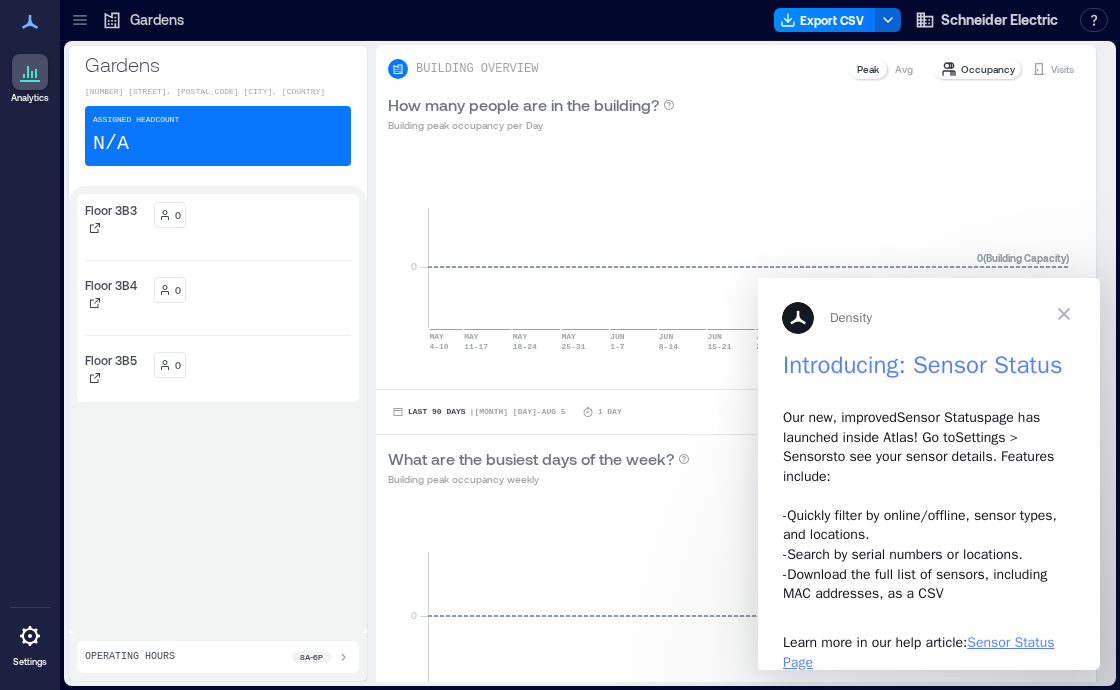 click at bounding box center (1064, 314) 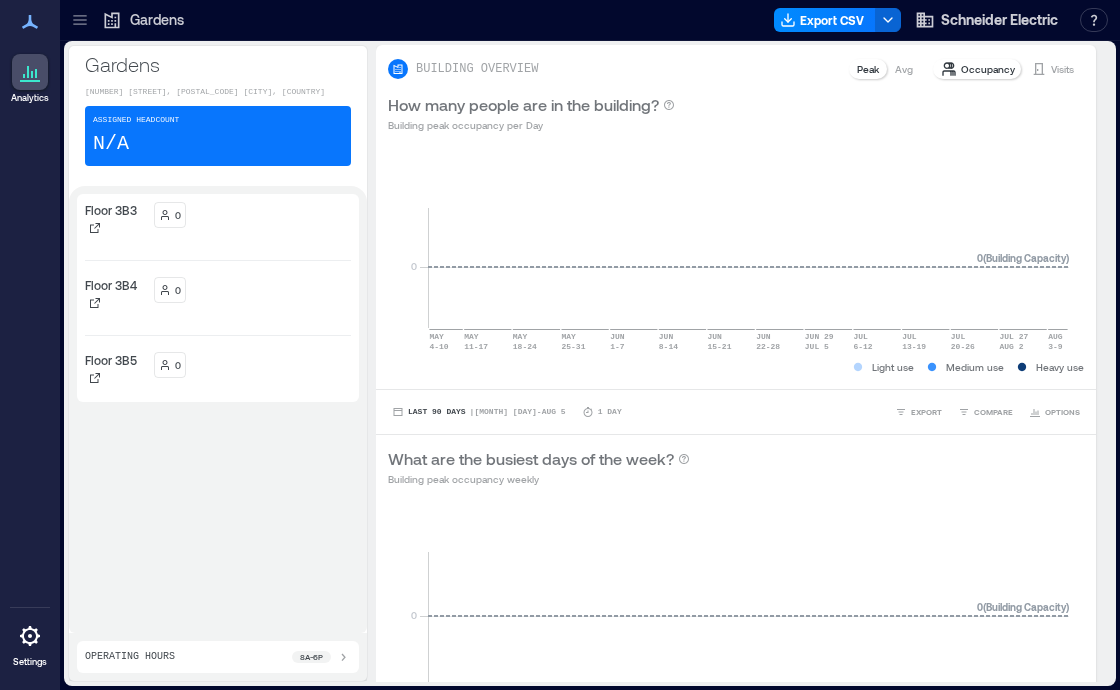 click on "Gardens" at bounding box center [157, 20] 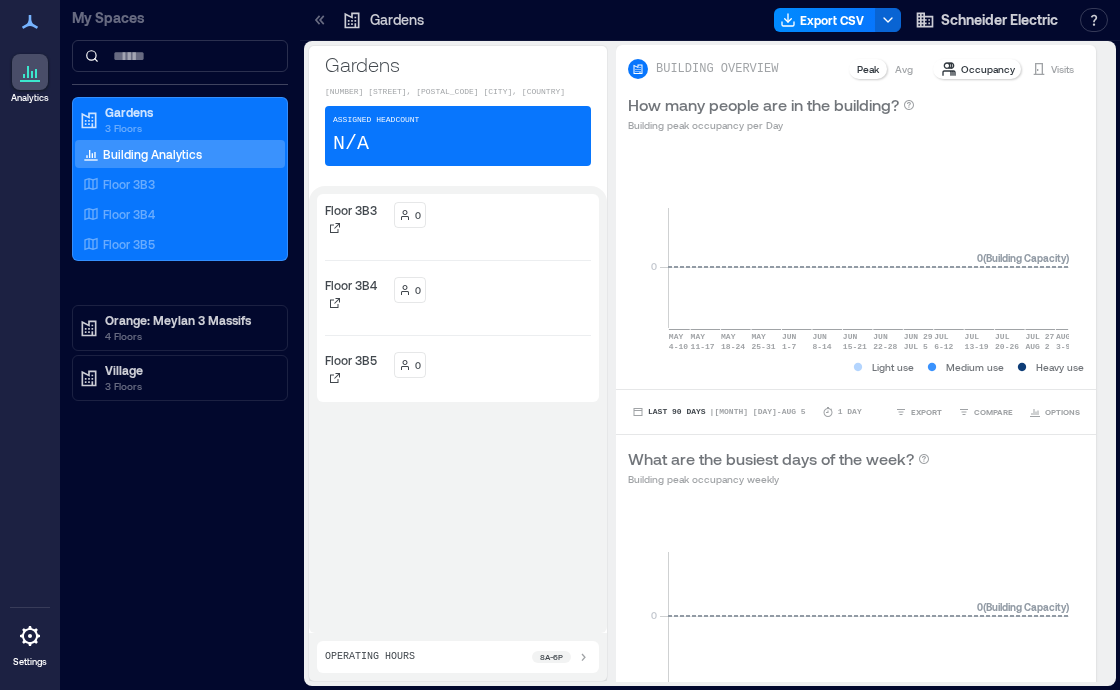 click on "My Spaces Gardens 3 Floors Building Analytics Floor 3B3 Floor 3B4 Floor 3B5 Orange: Meylan 3 Massifs 4 Floors Village 3 Floors" at bounding box center [180, 345] 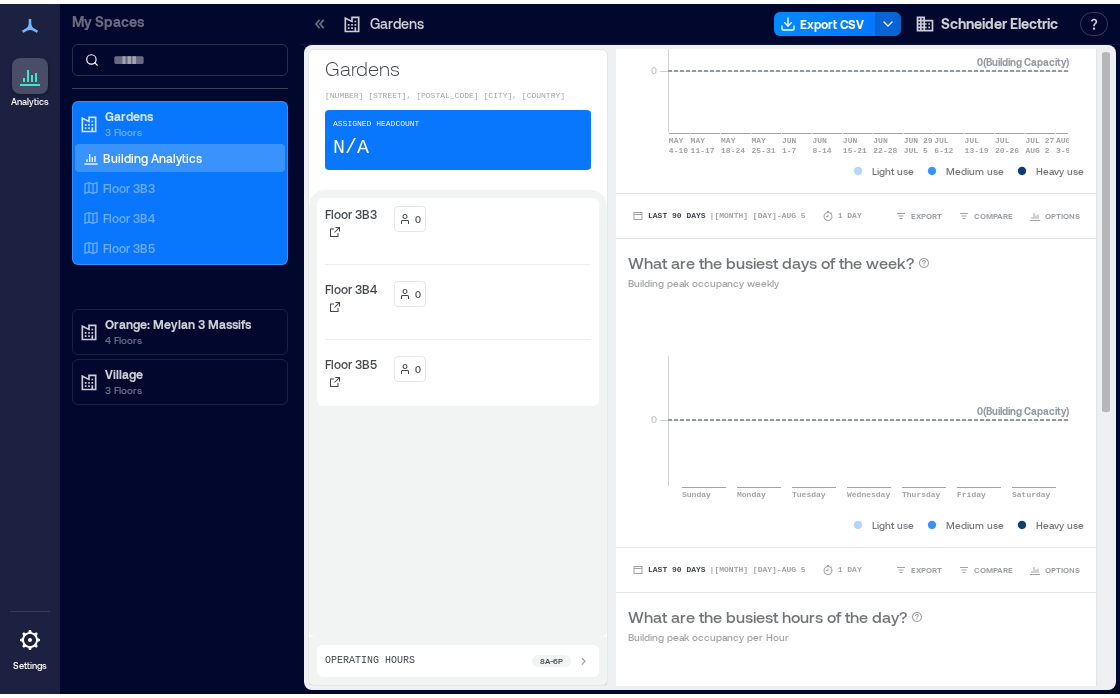 scroll, scrollTop: 0, scrollLeft: 0, axis: both 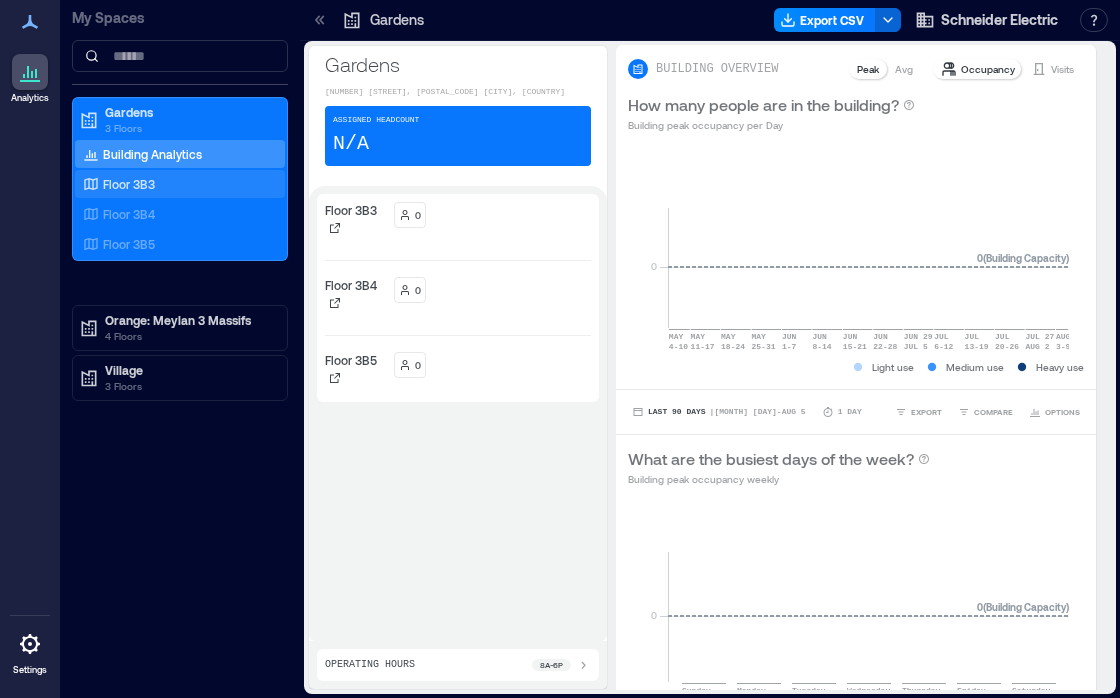 click on "Floor 3B3" at bounding box center (129, 184) 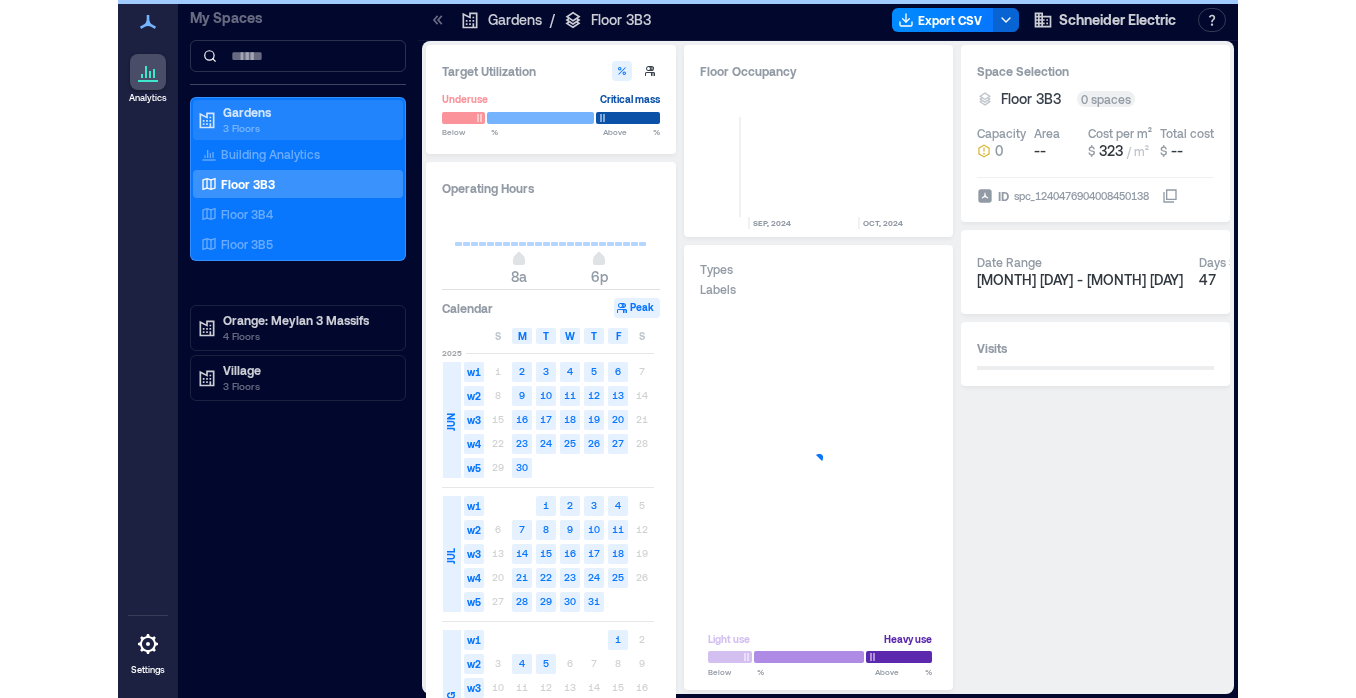 scroll, scrollTop: 0, scrollLeft: 1398, axis: horizontal 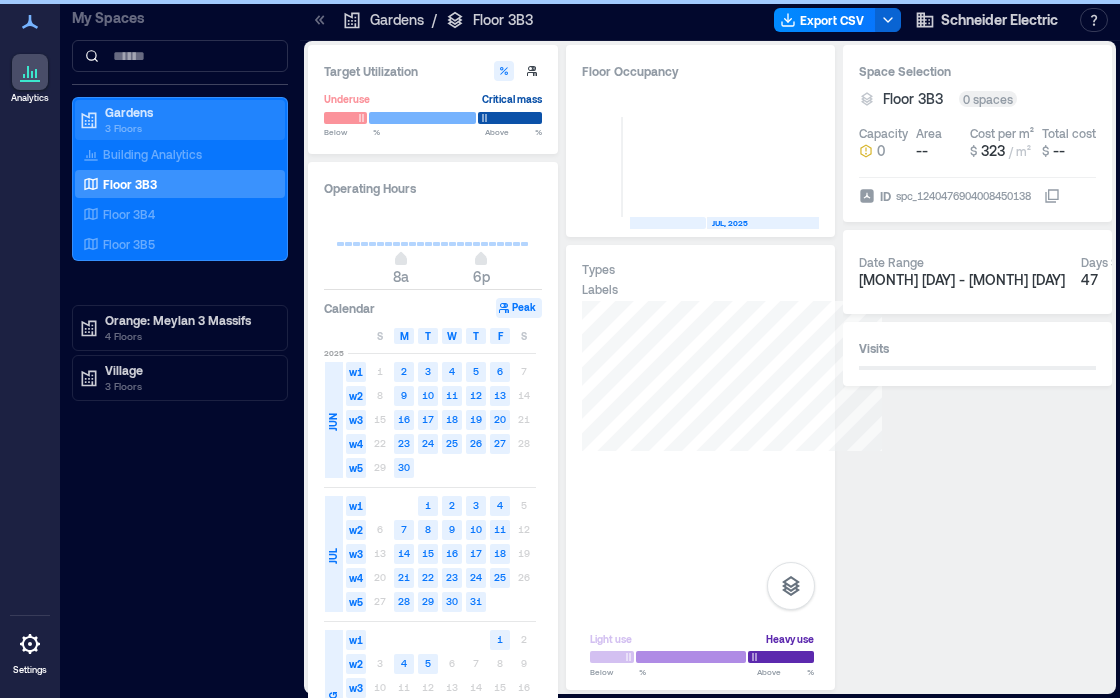 click on "3 Floors" at bounding box center (189, 128) 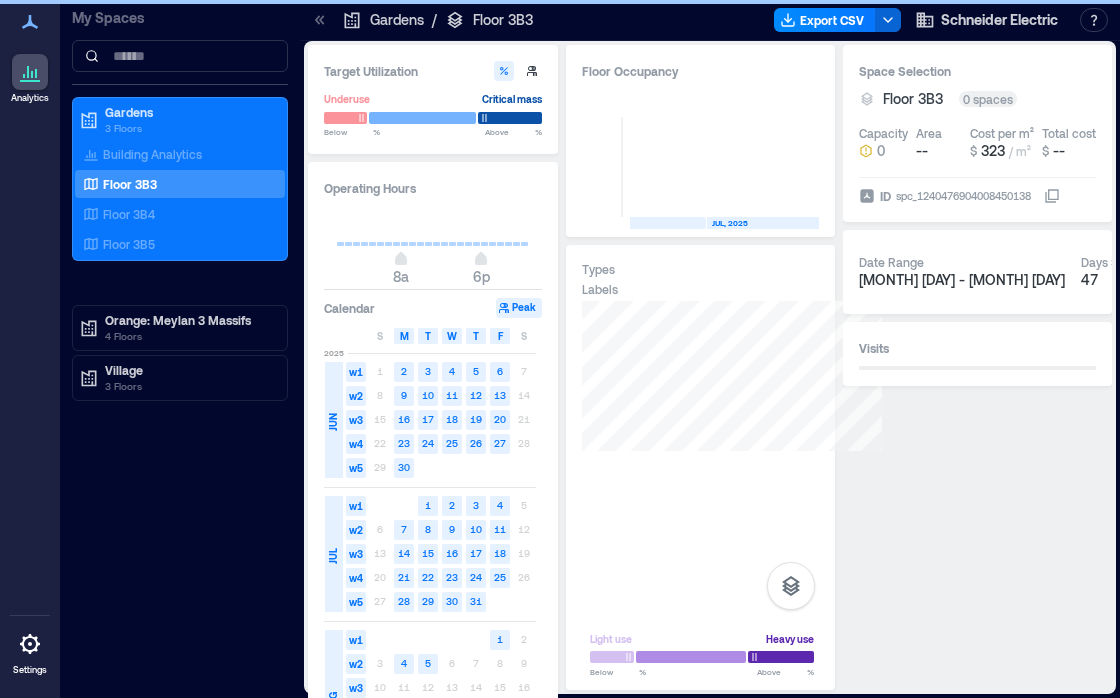 click on "Gardens" at bounding box center [397, 20] 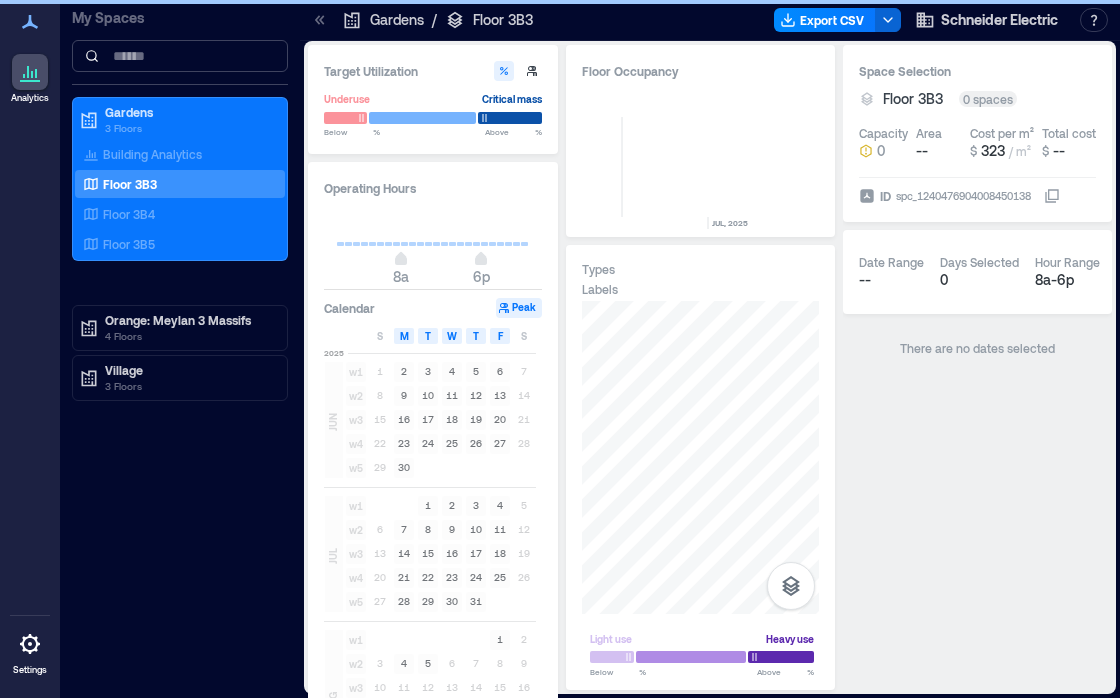 click on "Gardens" at bounding box center (189, 112) 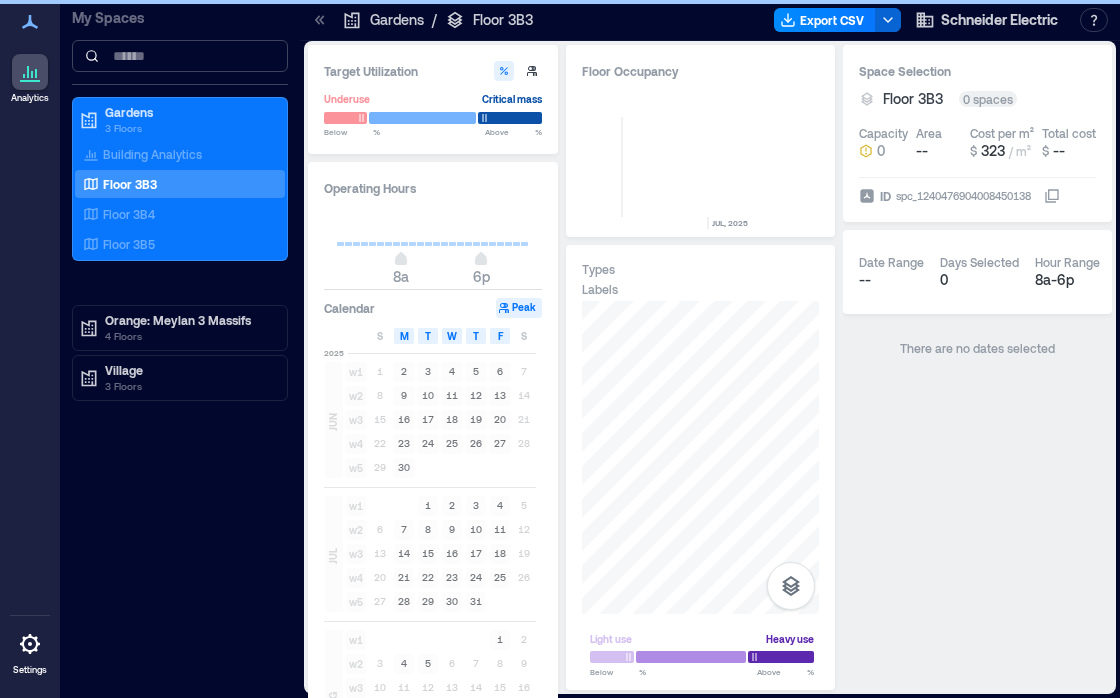 click on "Gardens" at bounding box center [397, 20] 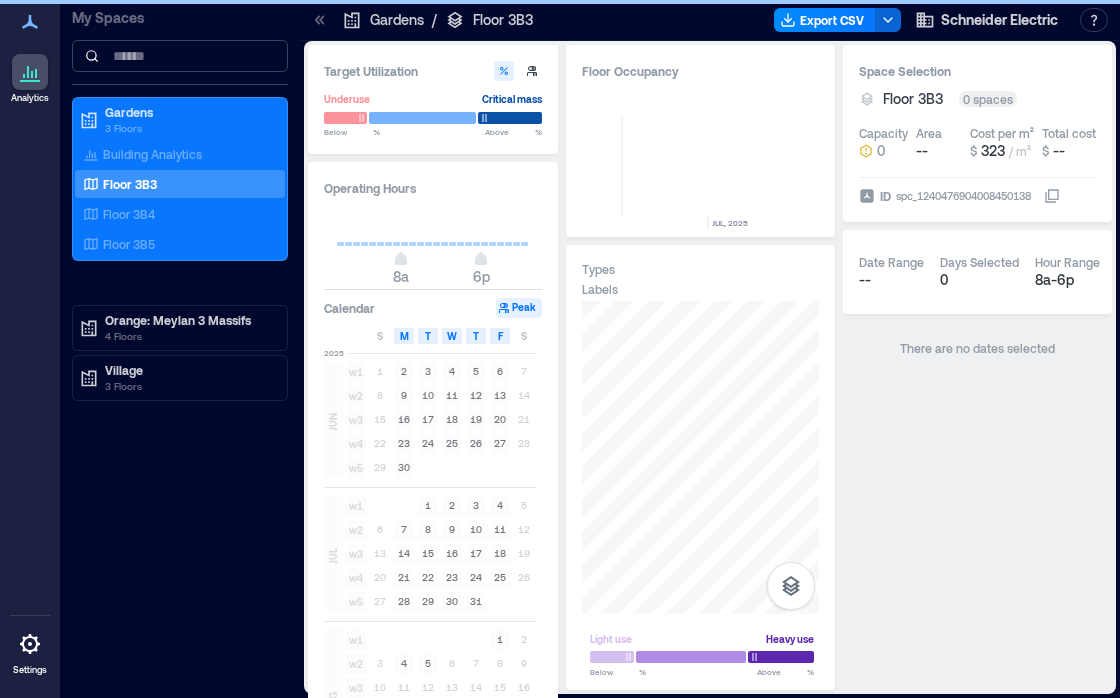 click 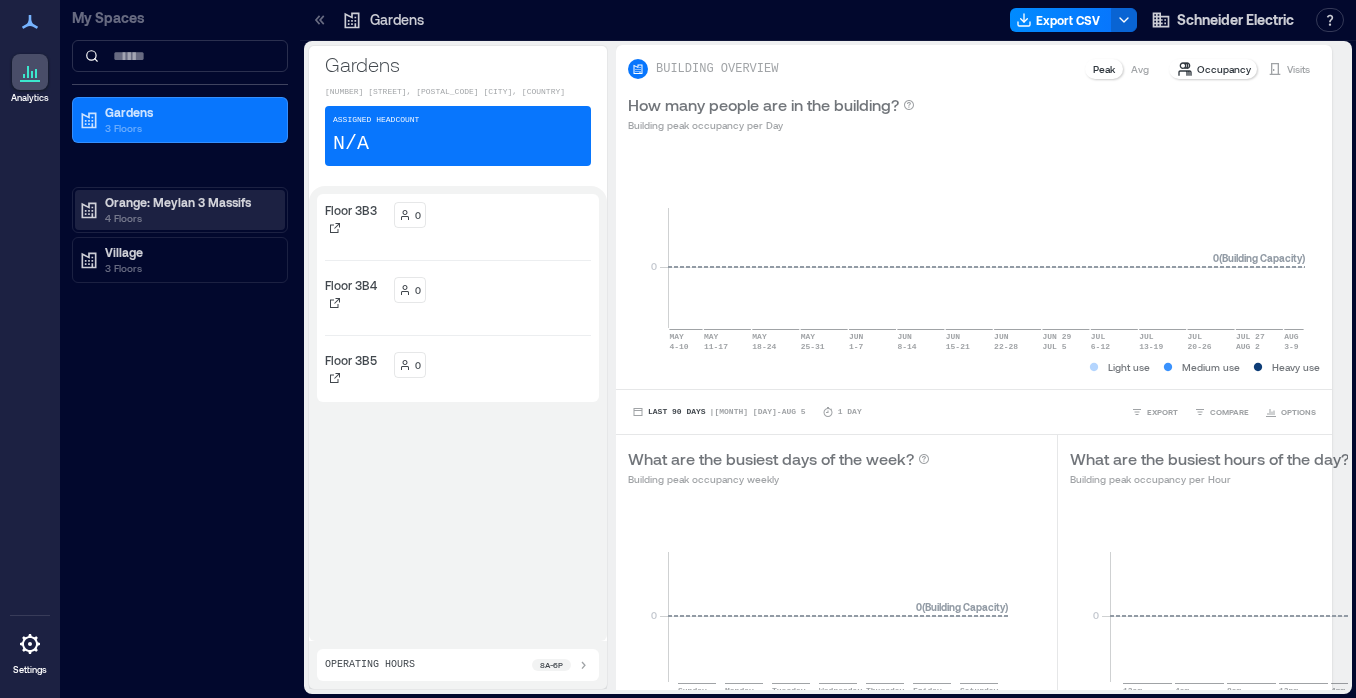 click on "Orange: Meylan 3 Massifs" at bounding box center (189, 202) 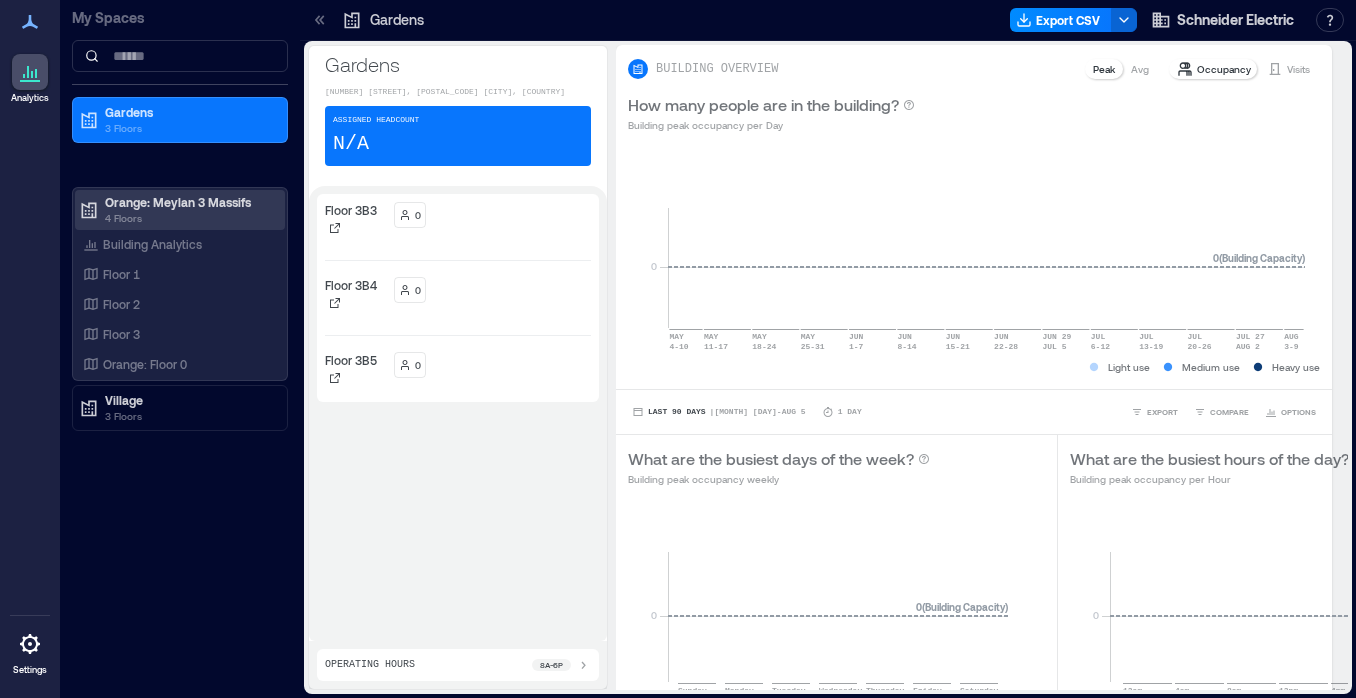 click on "Orange: Meylan 3 Massifs" at bounding box center (189, 202) 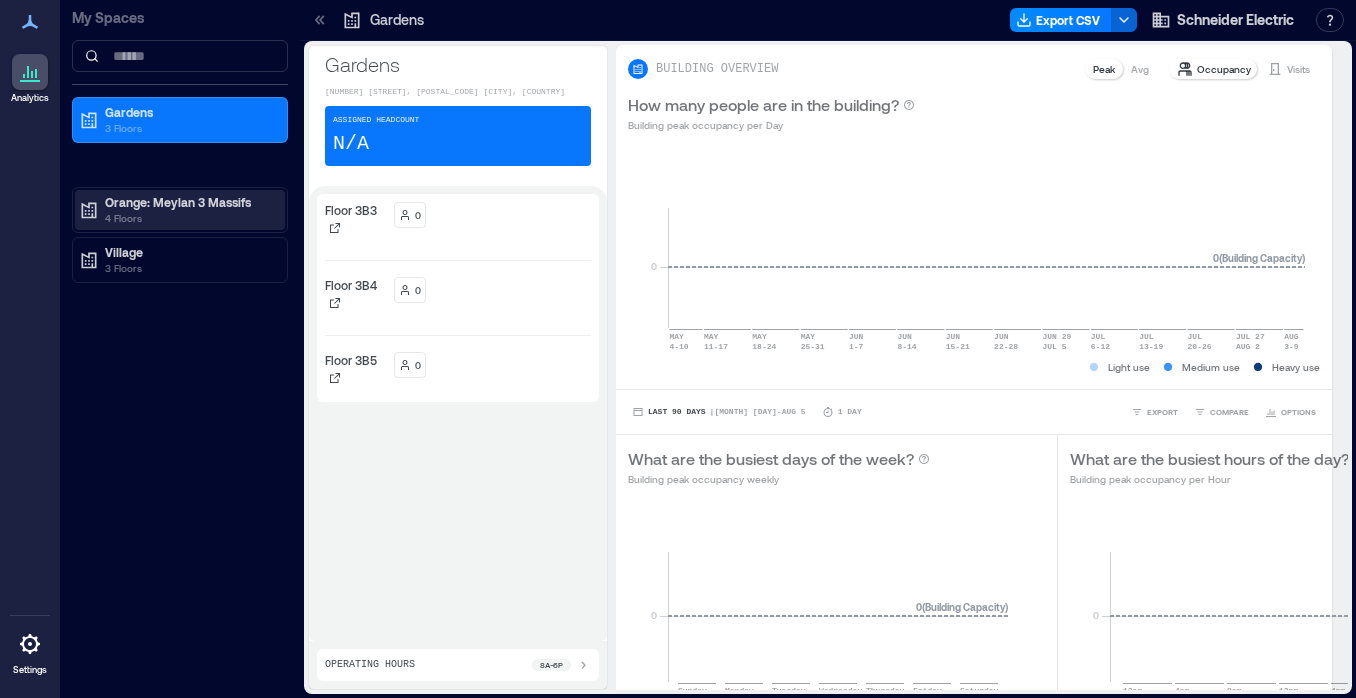 click on "Orange: Meylan 3 Massifs" at bounding box center (189, 202) 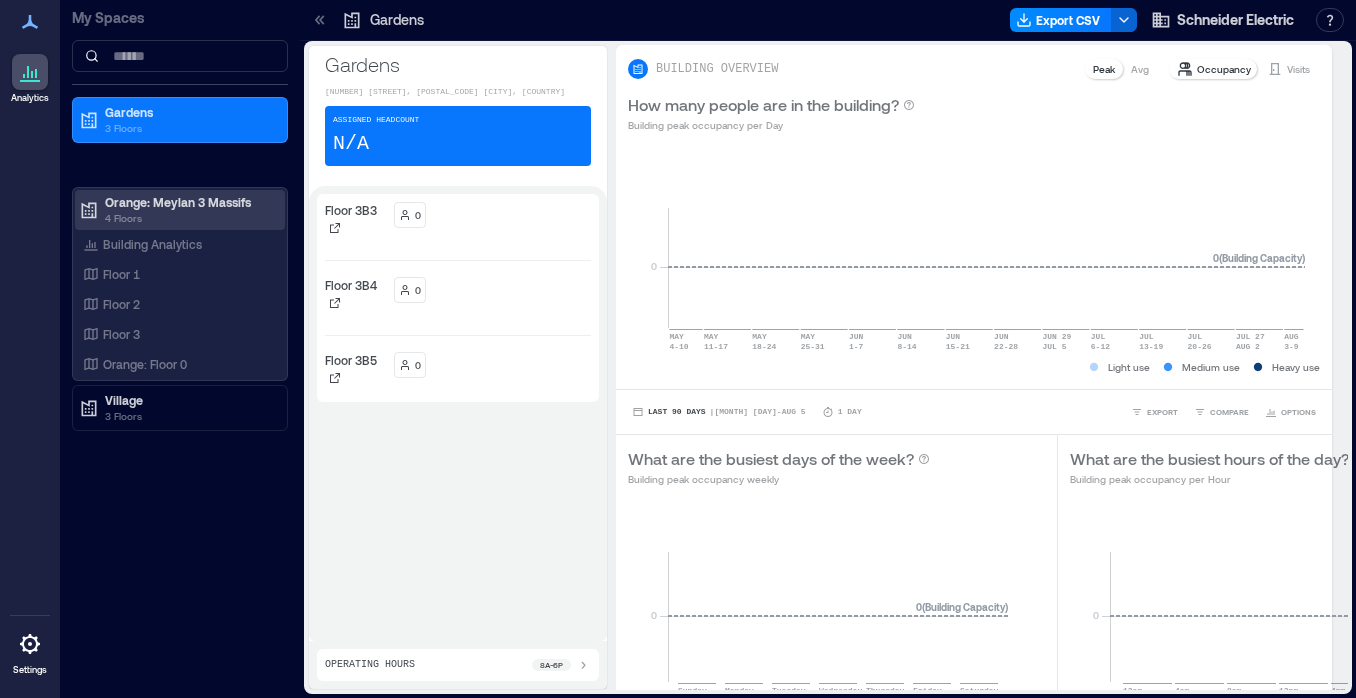 click on "4 Floors" at bounding box center [189, 218] 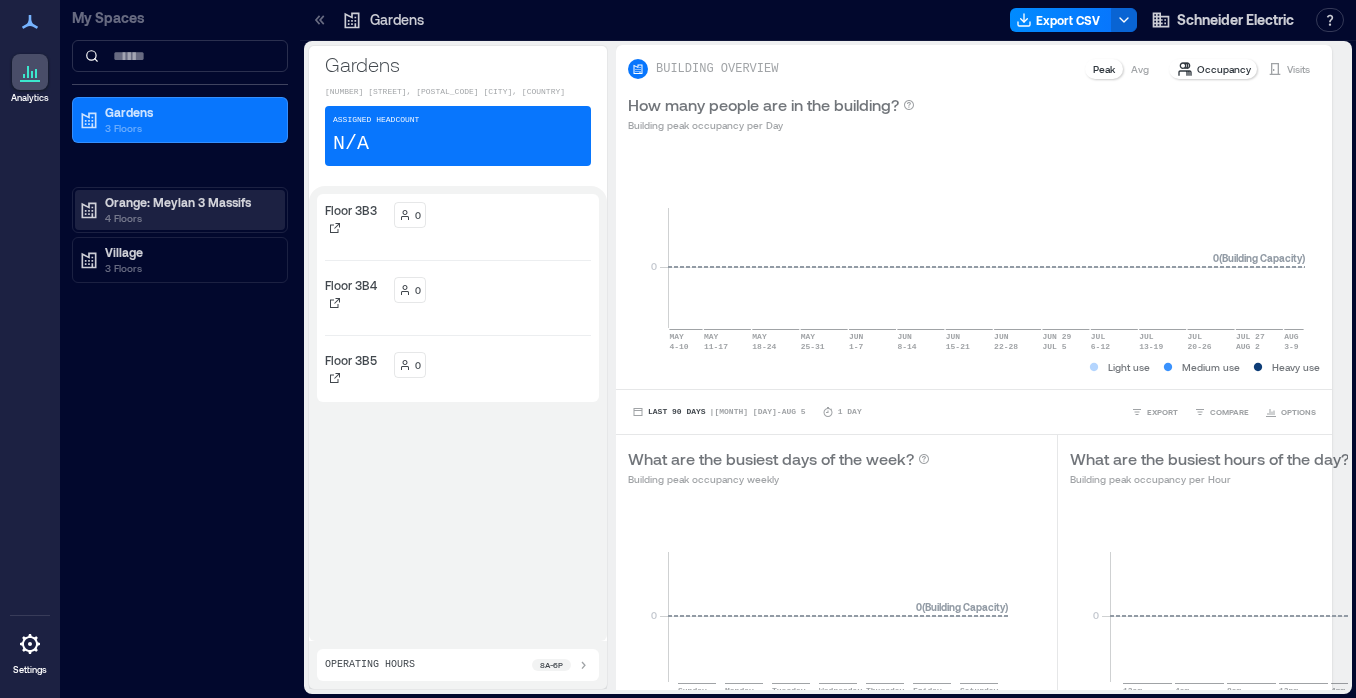 click on "4 Floors" at bounding box center (189, 218) 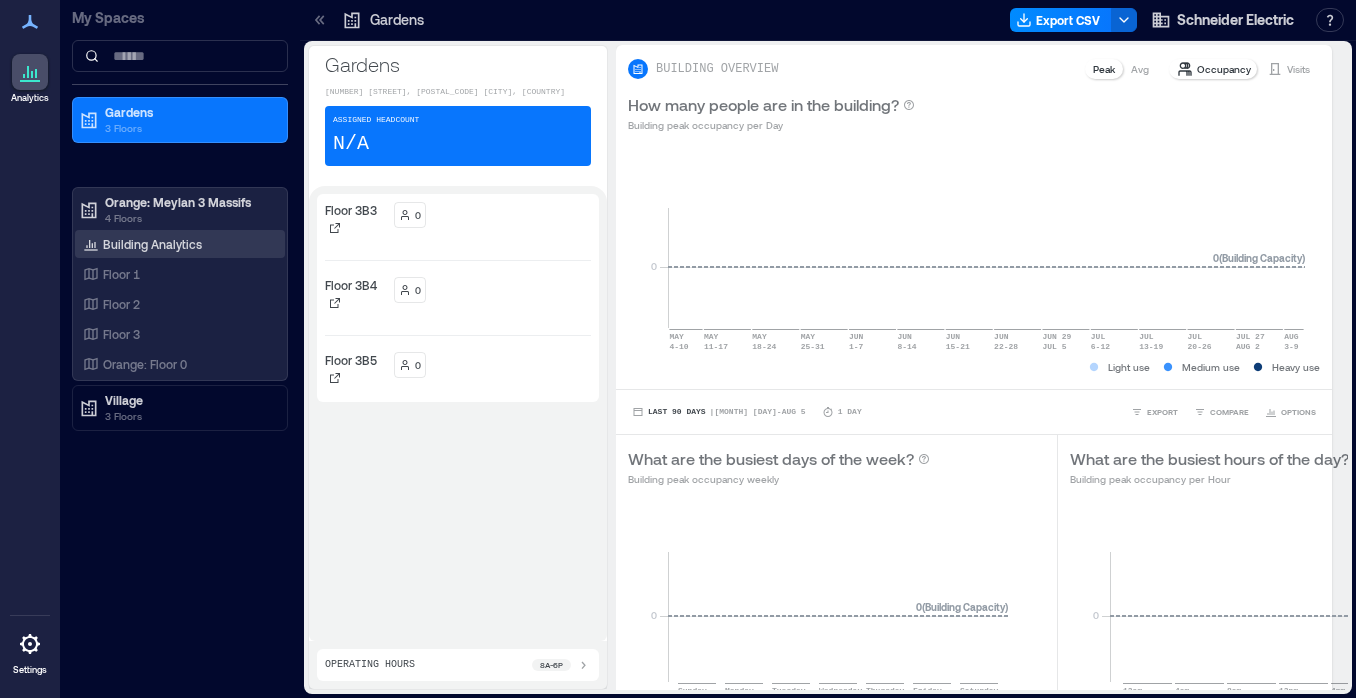 click on "Building Analytics" at bounding box center [152, 244] 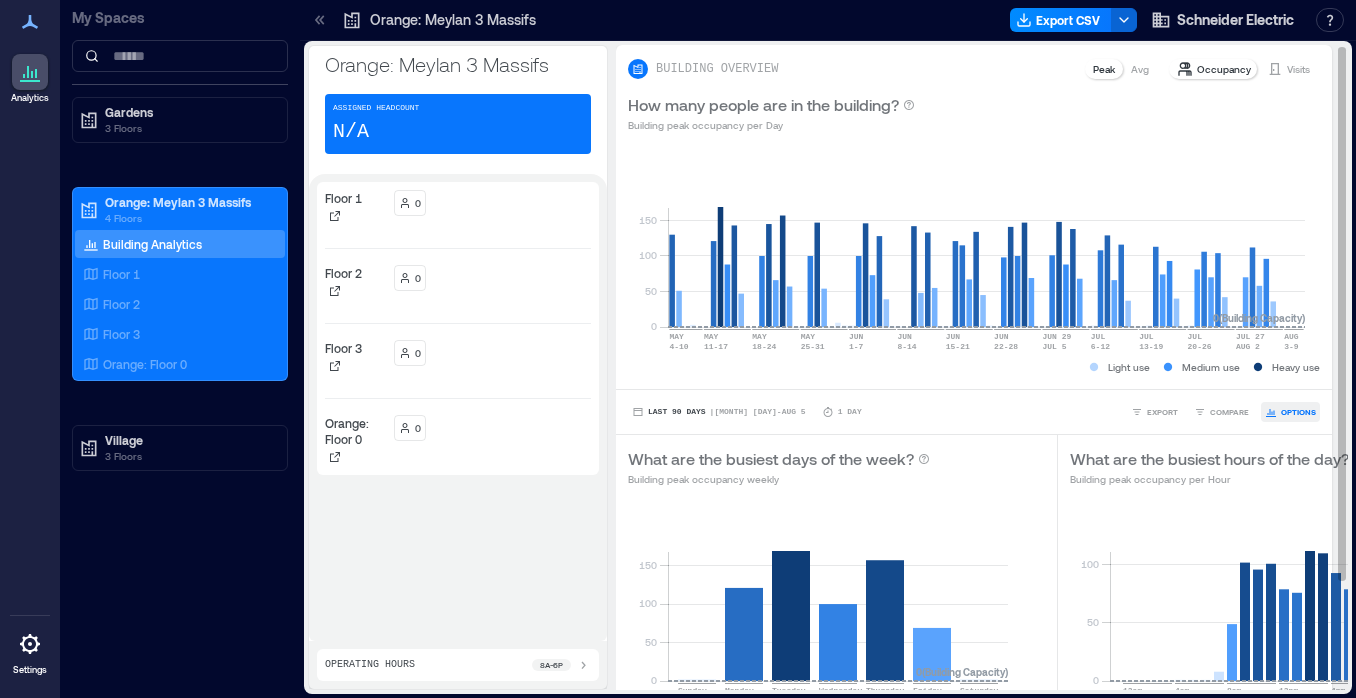 click on "OPTIONS" at bounding box center [1298, 412] 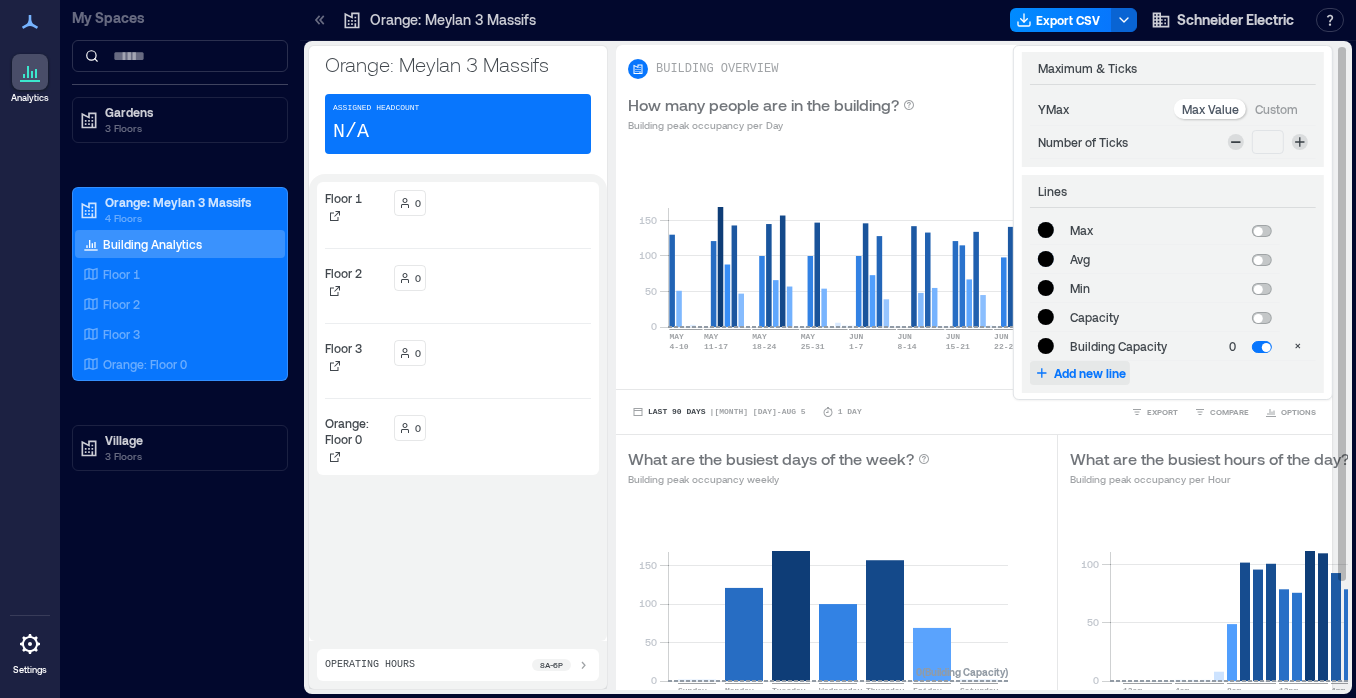 click on "Add new line" at bounding box center (1090, 373) 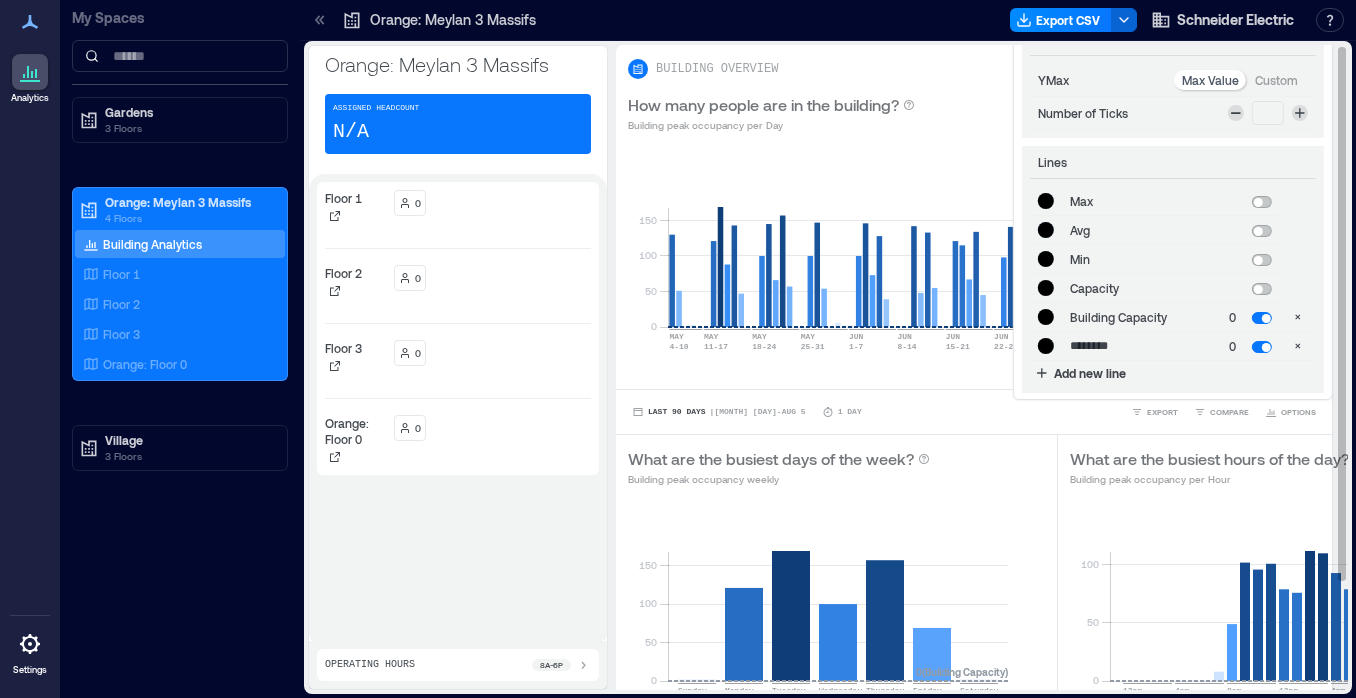click on "New Line ********" at bounding box center [1132, 346] 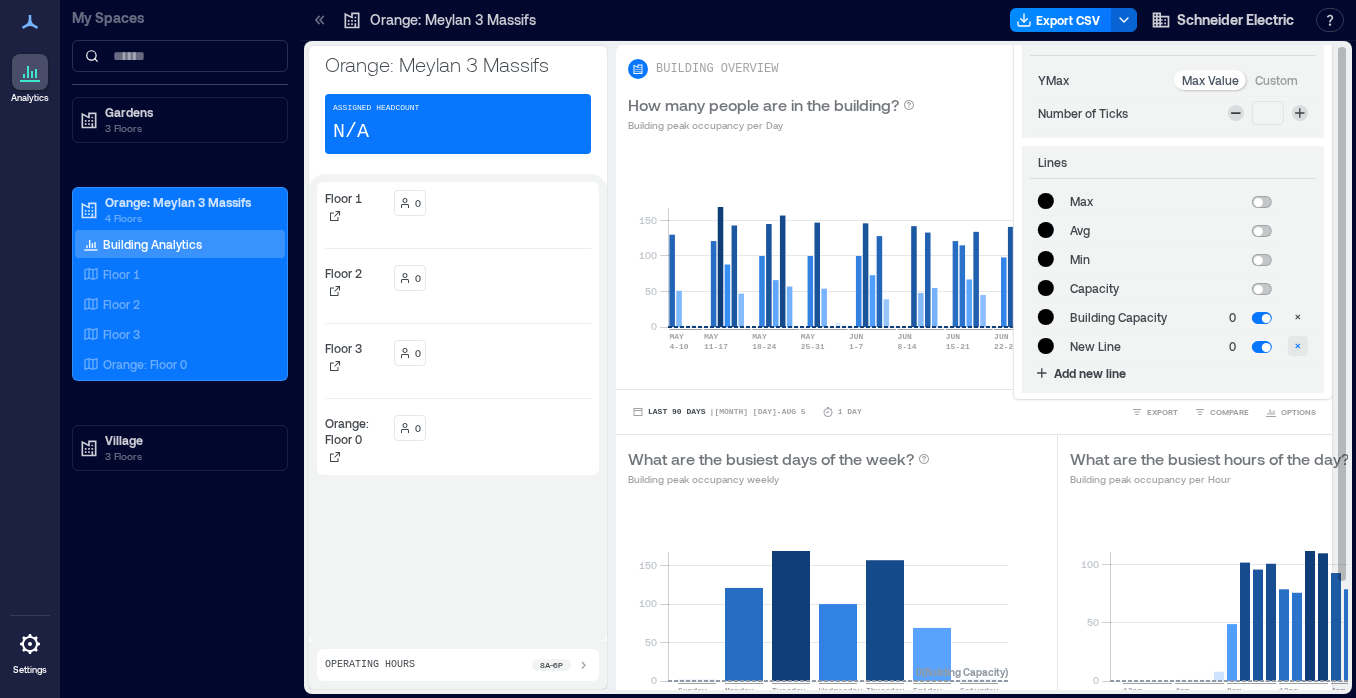 click 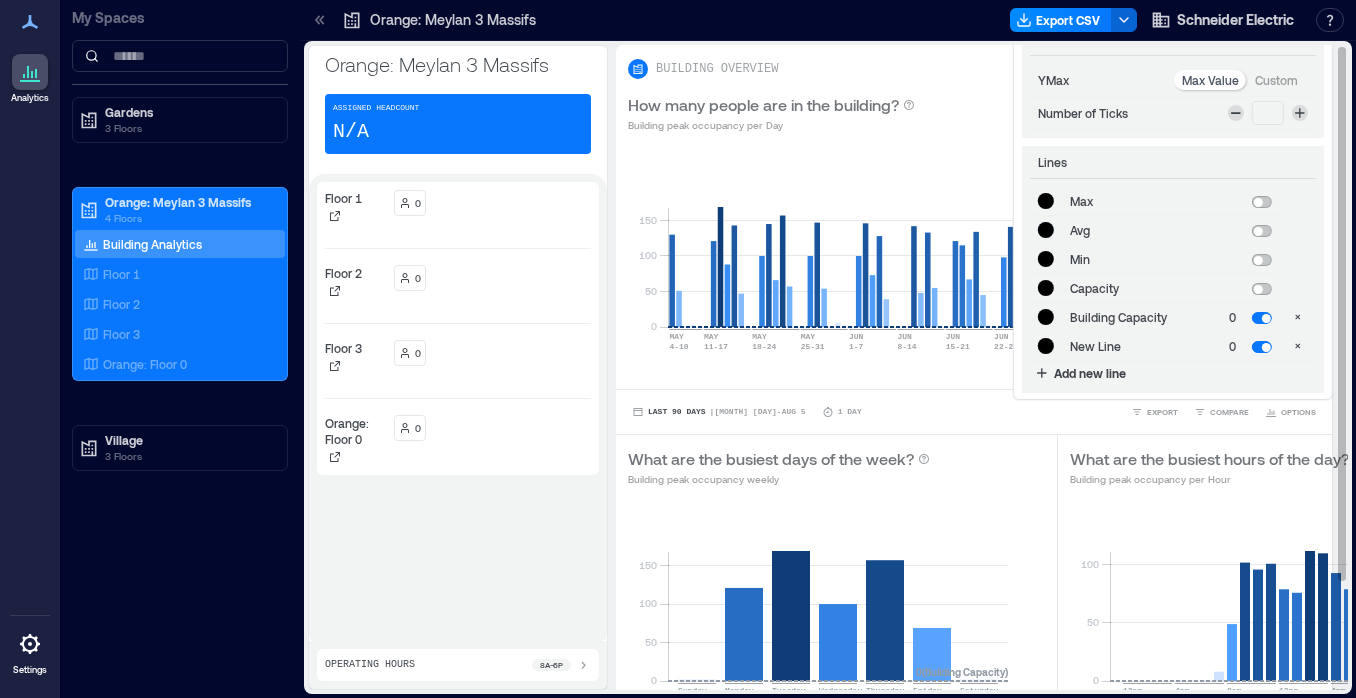 type on "*******" 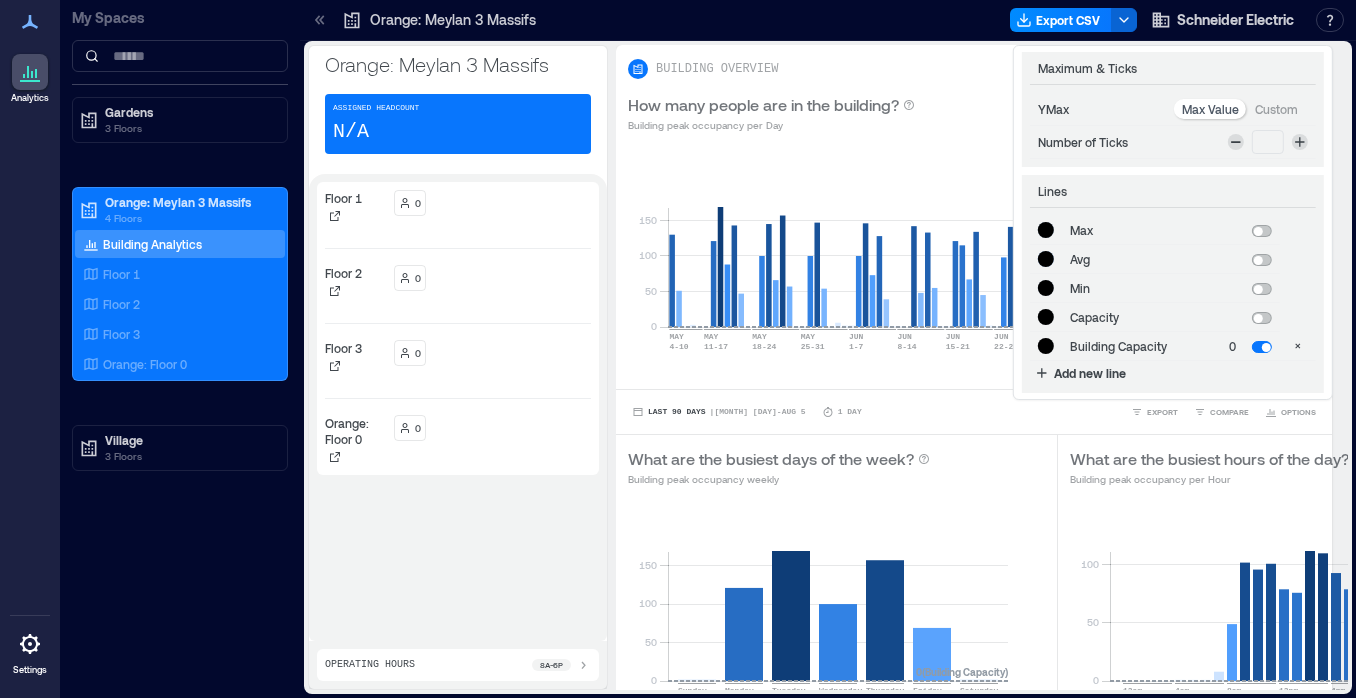 click on "Floor 1 0 Floor 2 0 Floor 3 0 Orange: Floor 0 0" at bounding box center (458, 407) 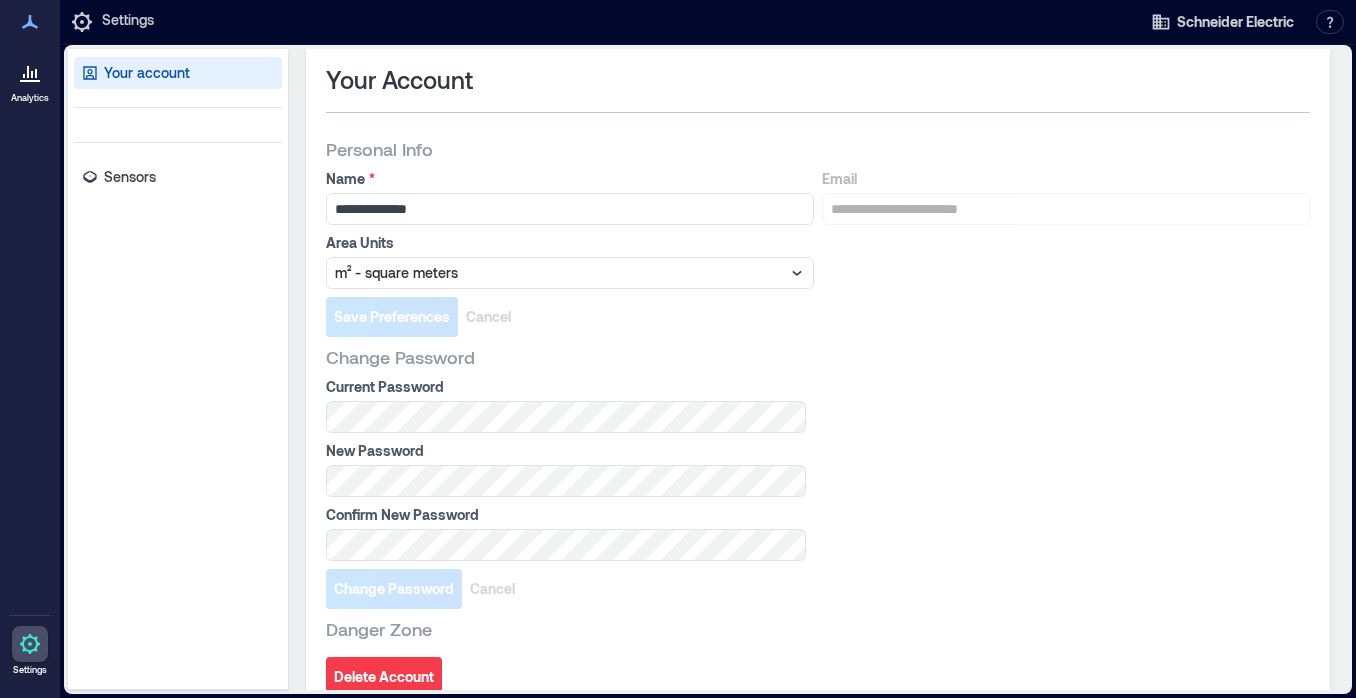 scroll, scrollTop: 0, scrollLeft: 0, axis: both 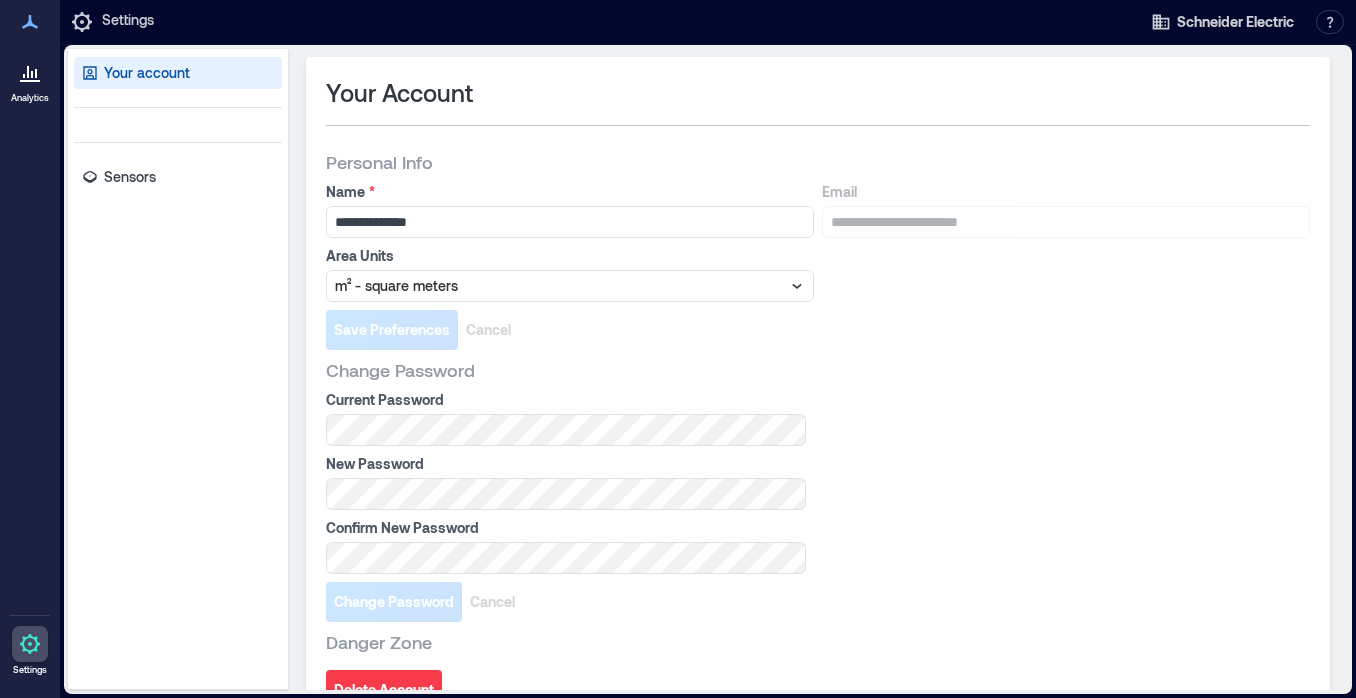 click 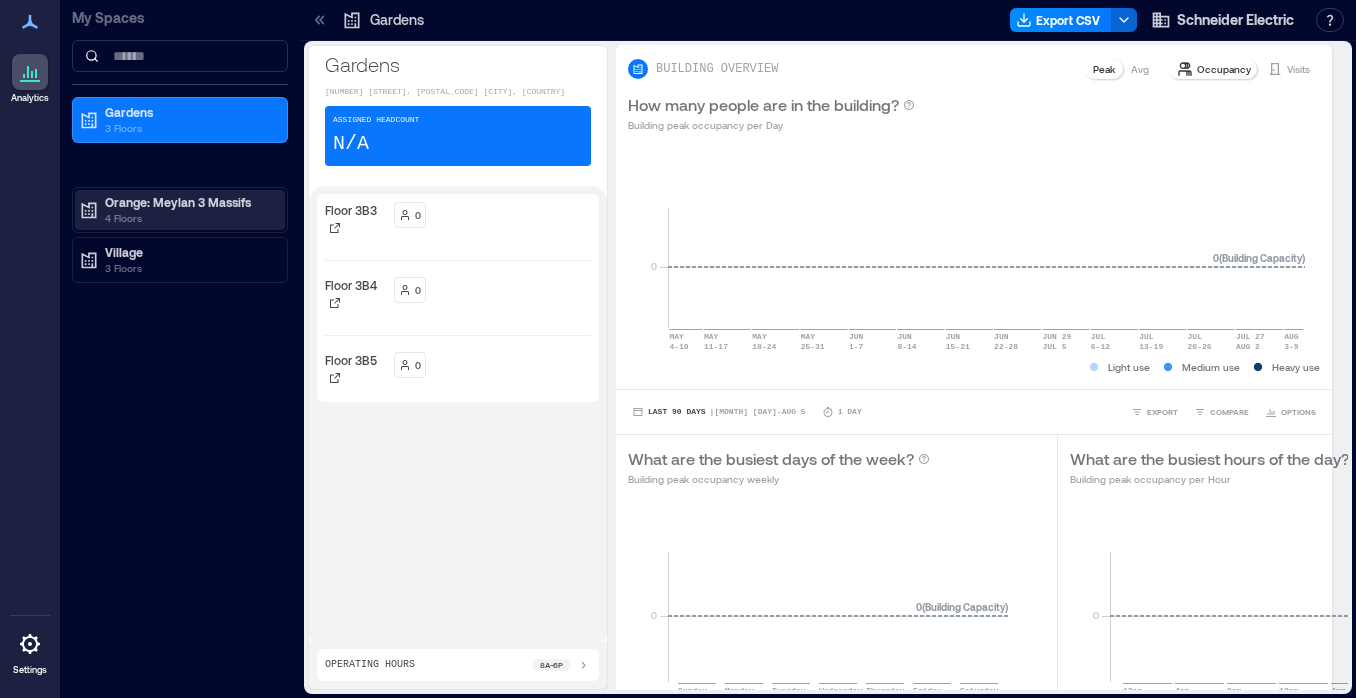 click on "4 Floors" at bounding box center (189, 218) 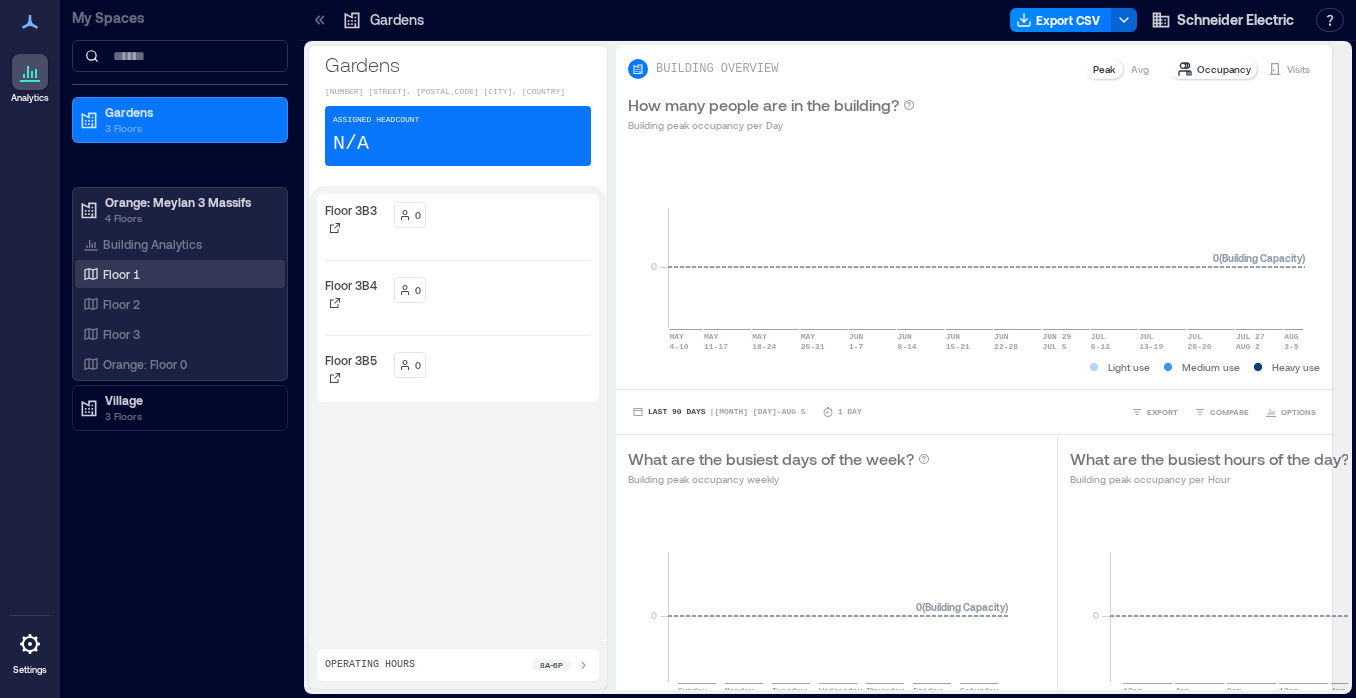 click on "Floor 1" at bounding box center [176, 274] 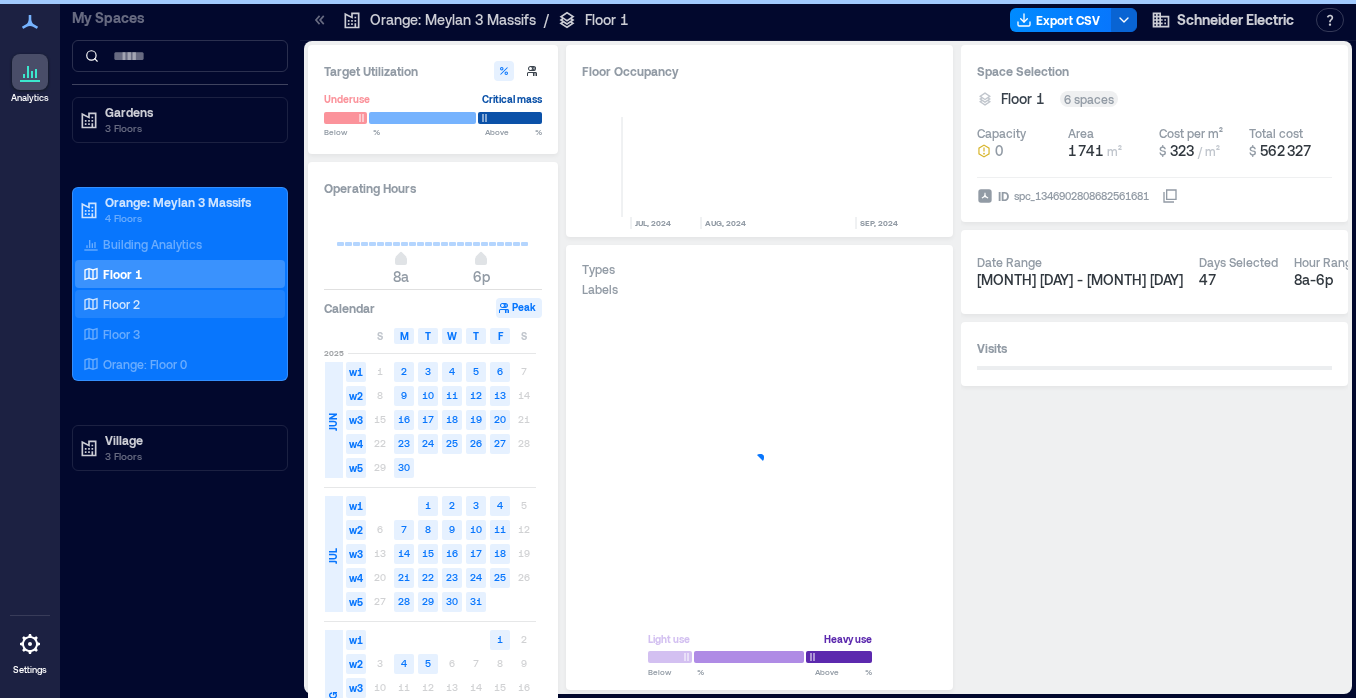 scroll, scrollTop: 0, scrollLeft: 1604, axis: horizontal 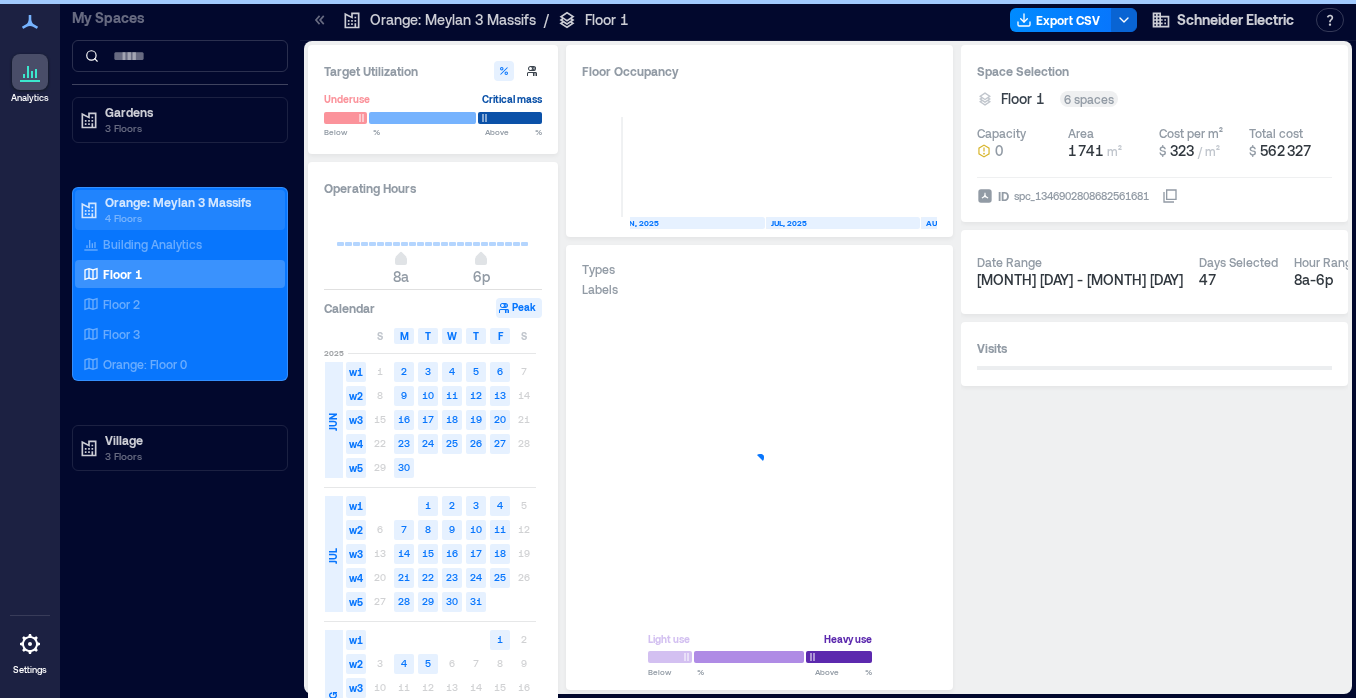 click on "4 Floors" at bounding box center (189, 218) 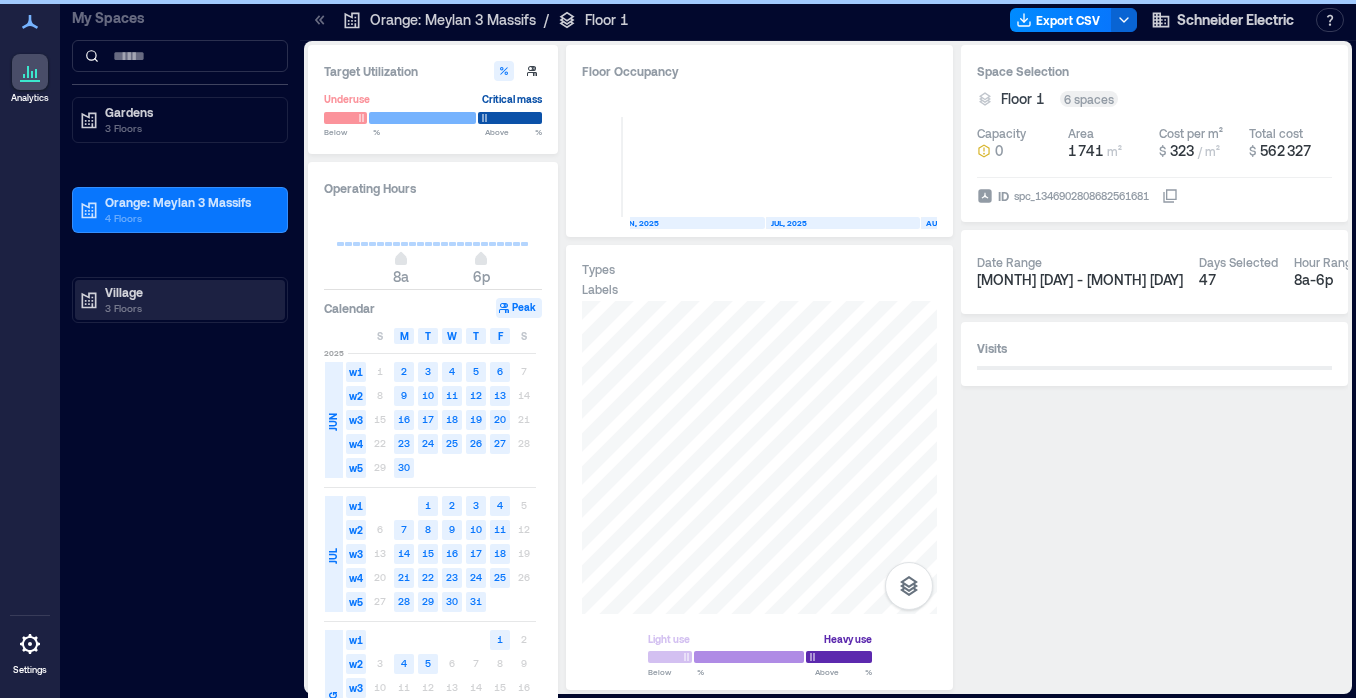 click on "Orange: Meylan 3 Massifs" at bounding box center [189, 202] 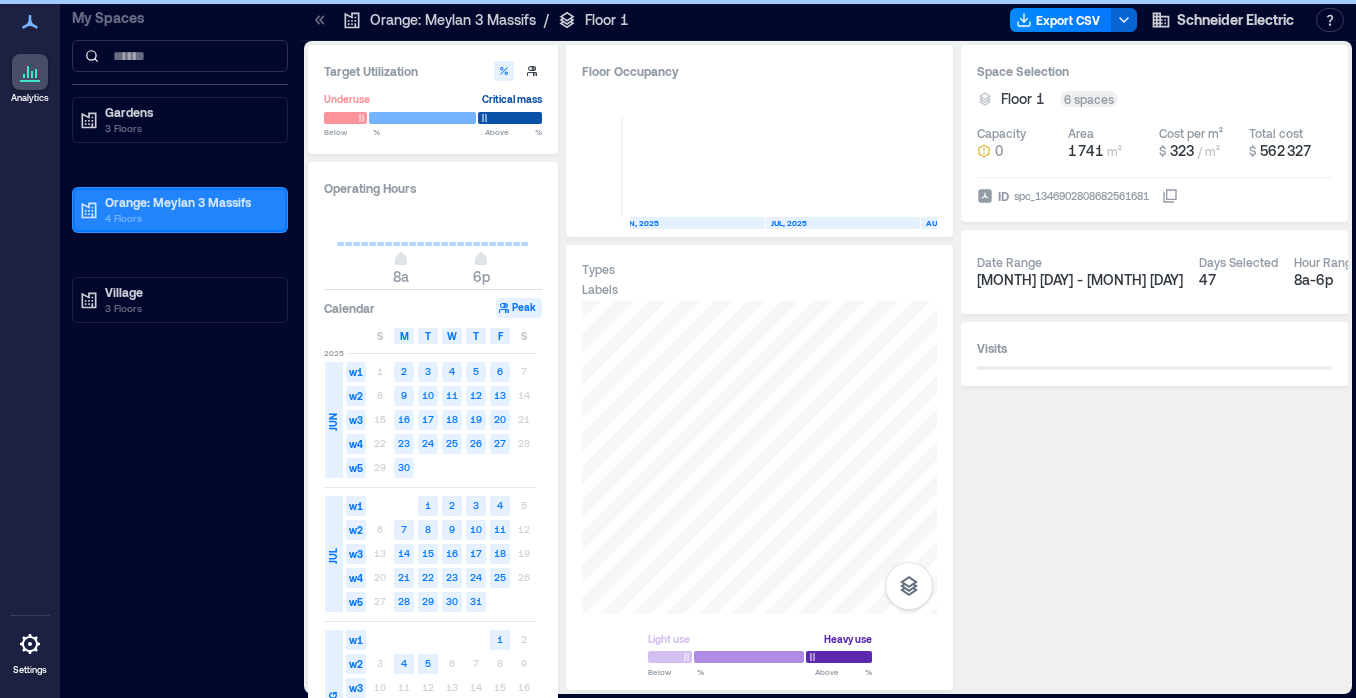 click on "4 Floors" at bounding box center (189, 218) 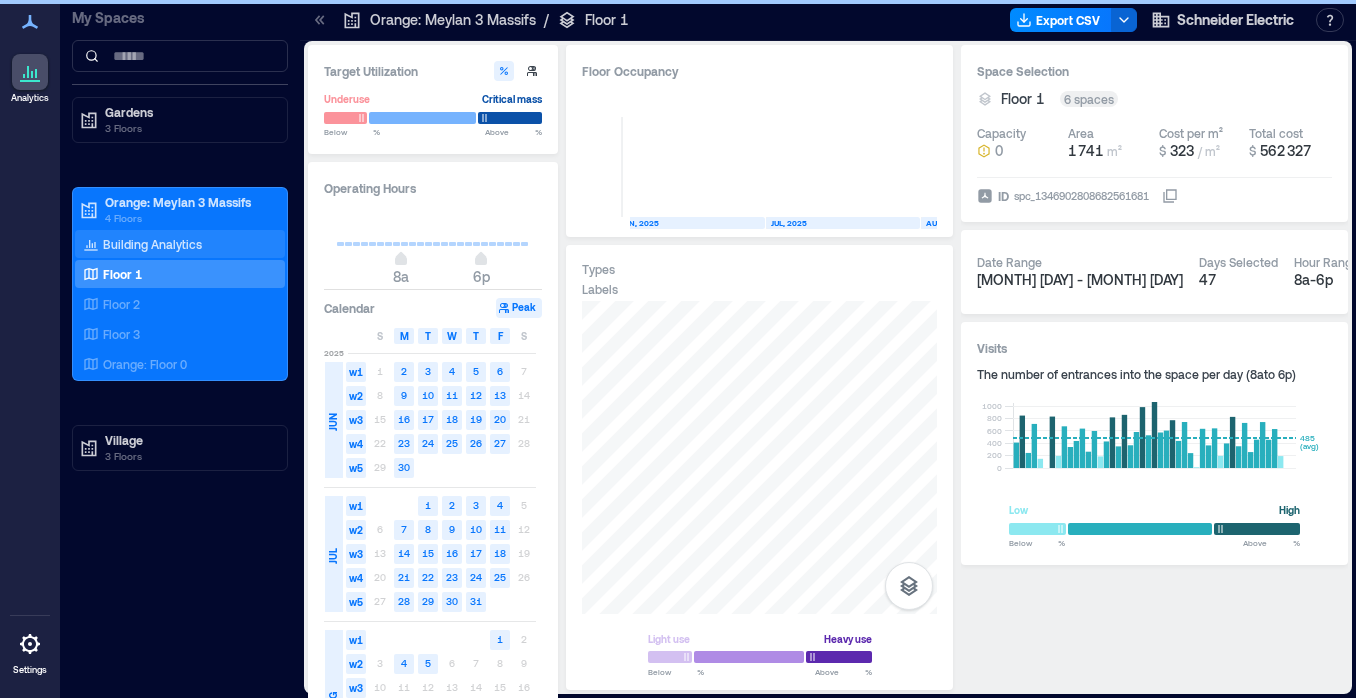 click on "Building Analytics" at bounding box center [152, 244] 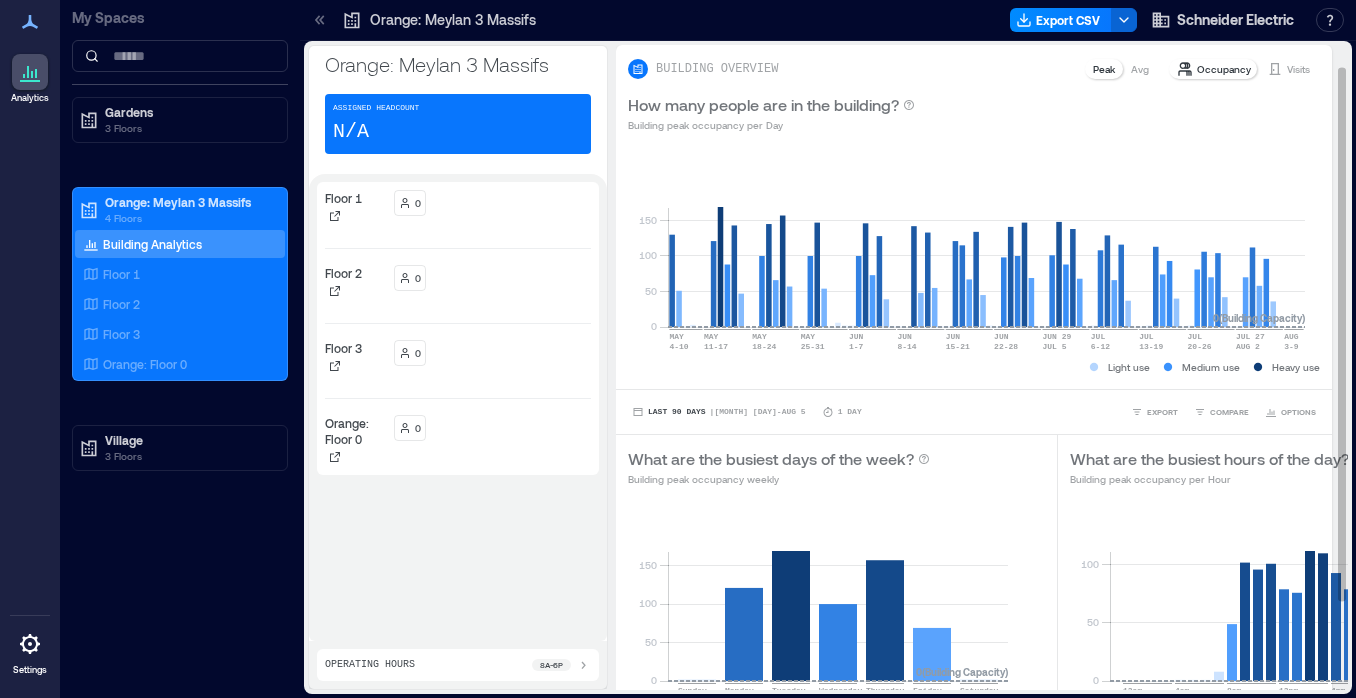 scroll, scrollTop: 100, scrollLeft: 0, axis: vertical 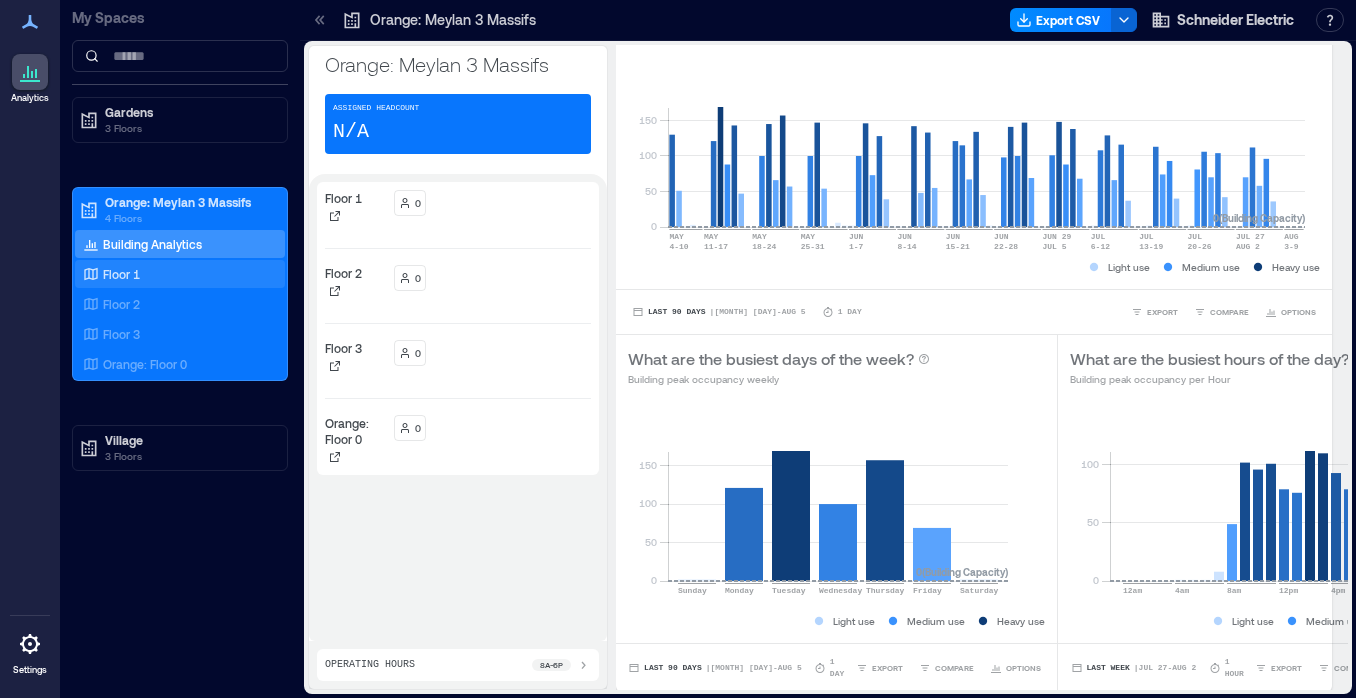 click on "Floor 1" at bounding box center [121, 274] 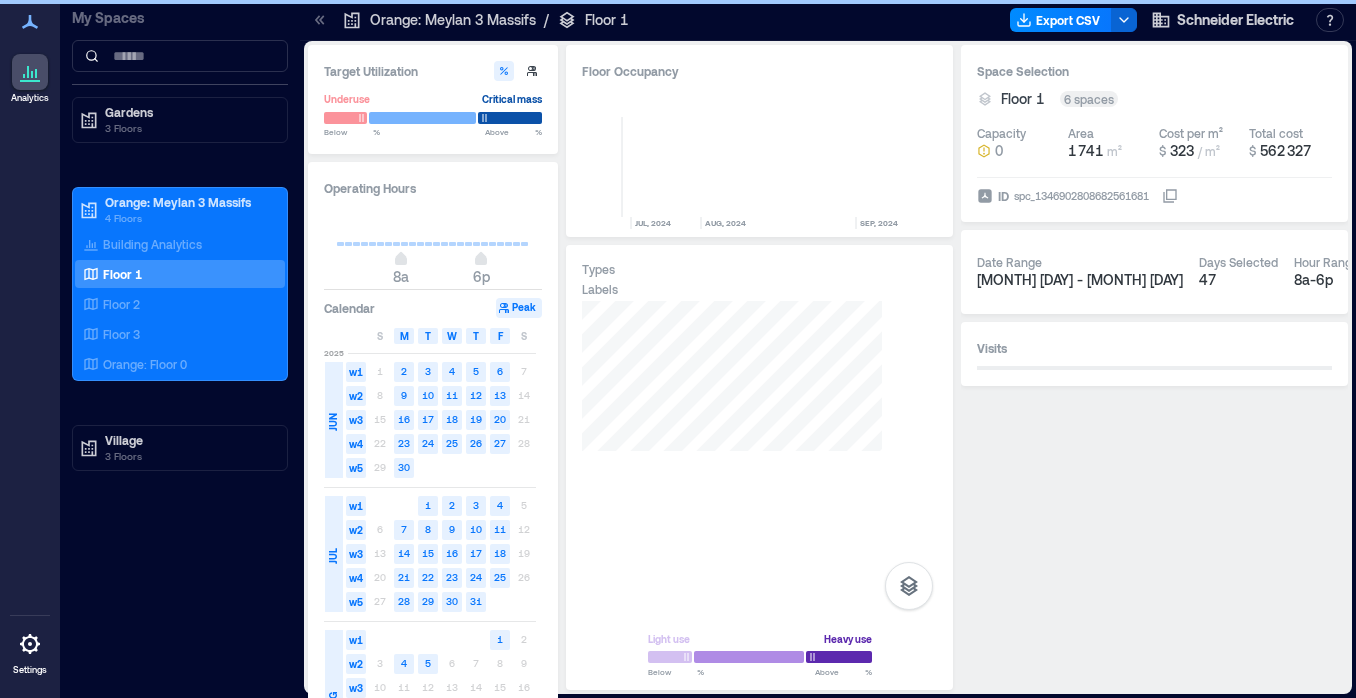 scroll, scrollTop: 0, scrollLeft: 1604, axis: horizontal 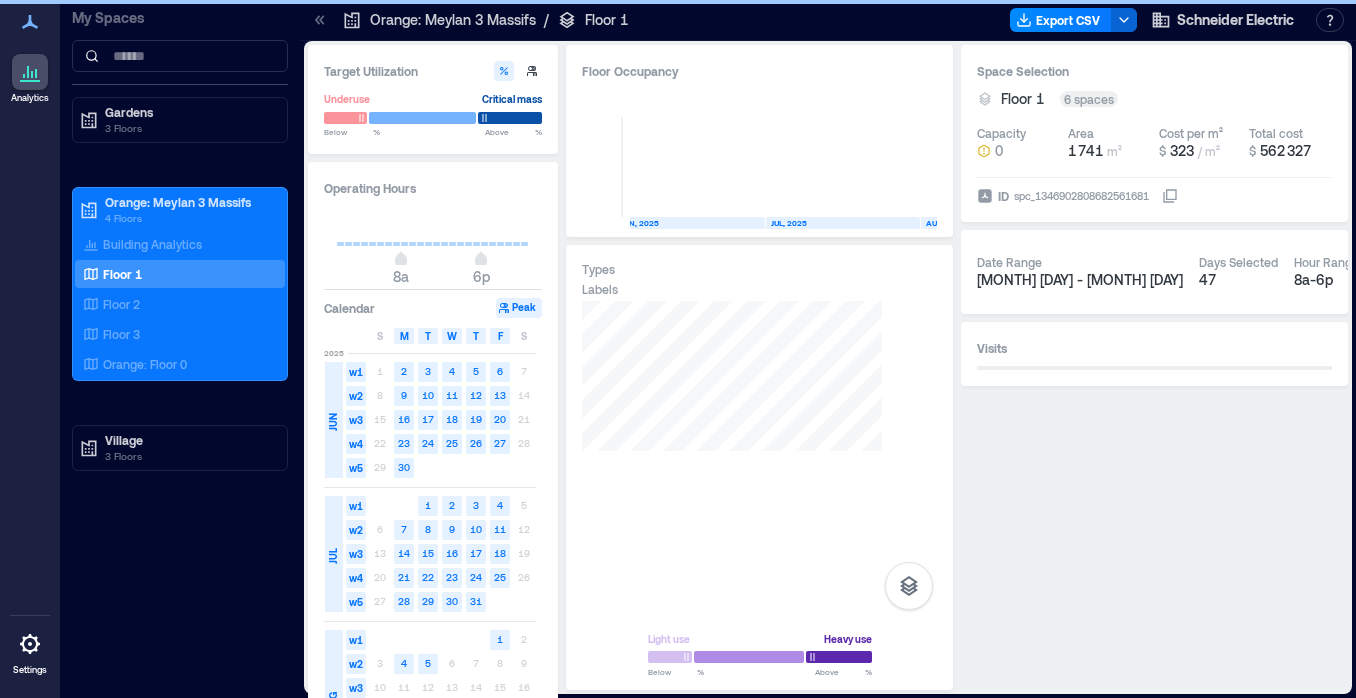 click on "8a" at bounding box center (401, 261) 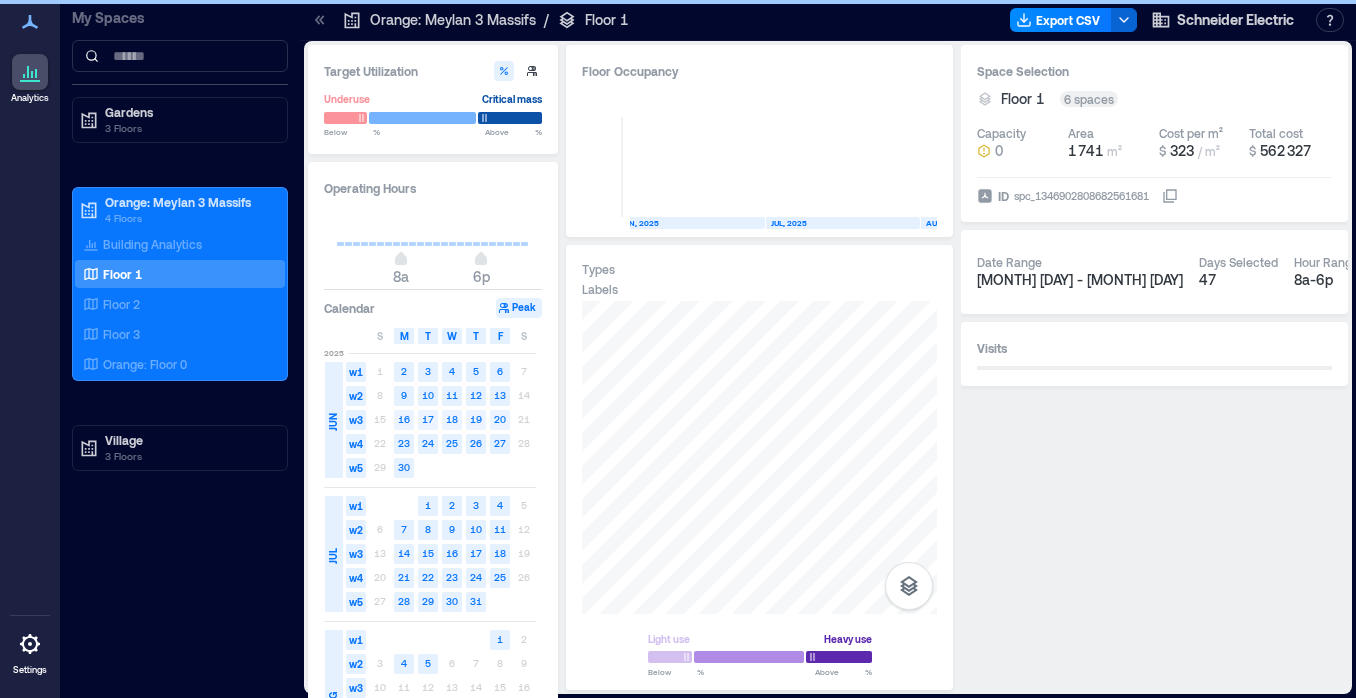 click on "w3" at bounding box center [356, 420] 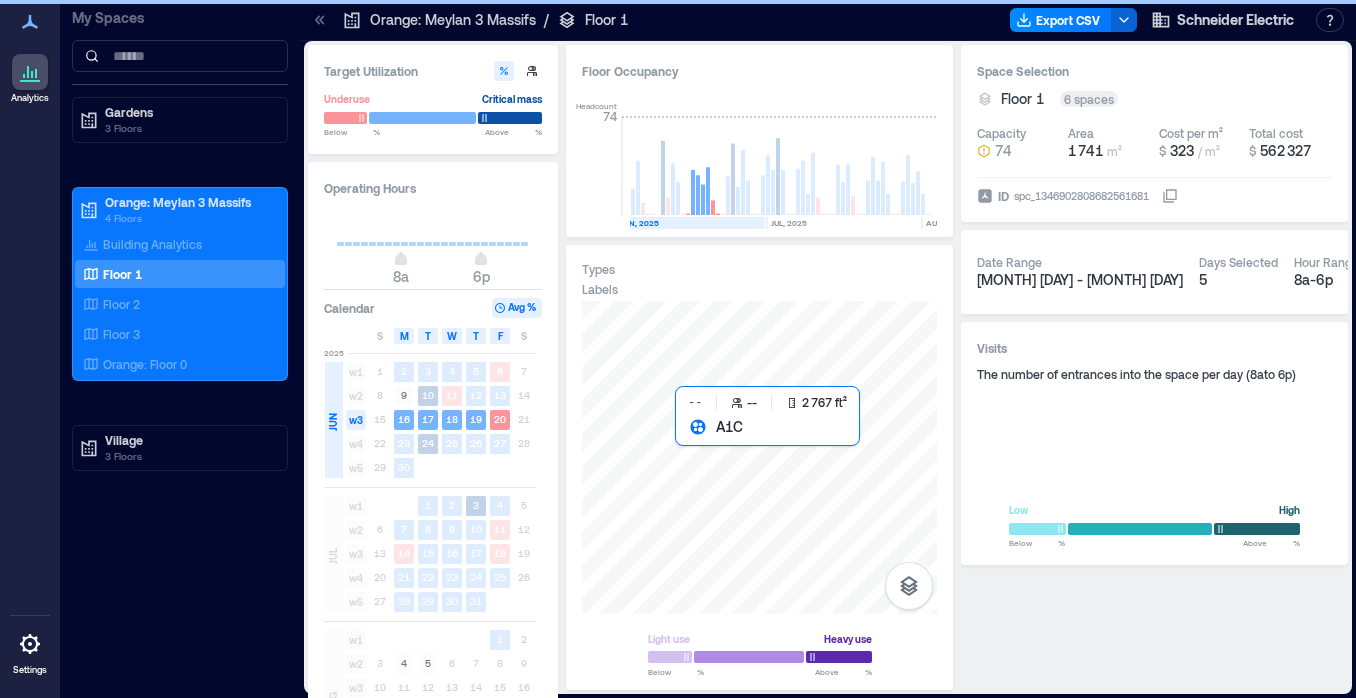 scroll, scrollTop: 0, scrollLeft: 1511, axis: horizontal 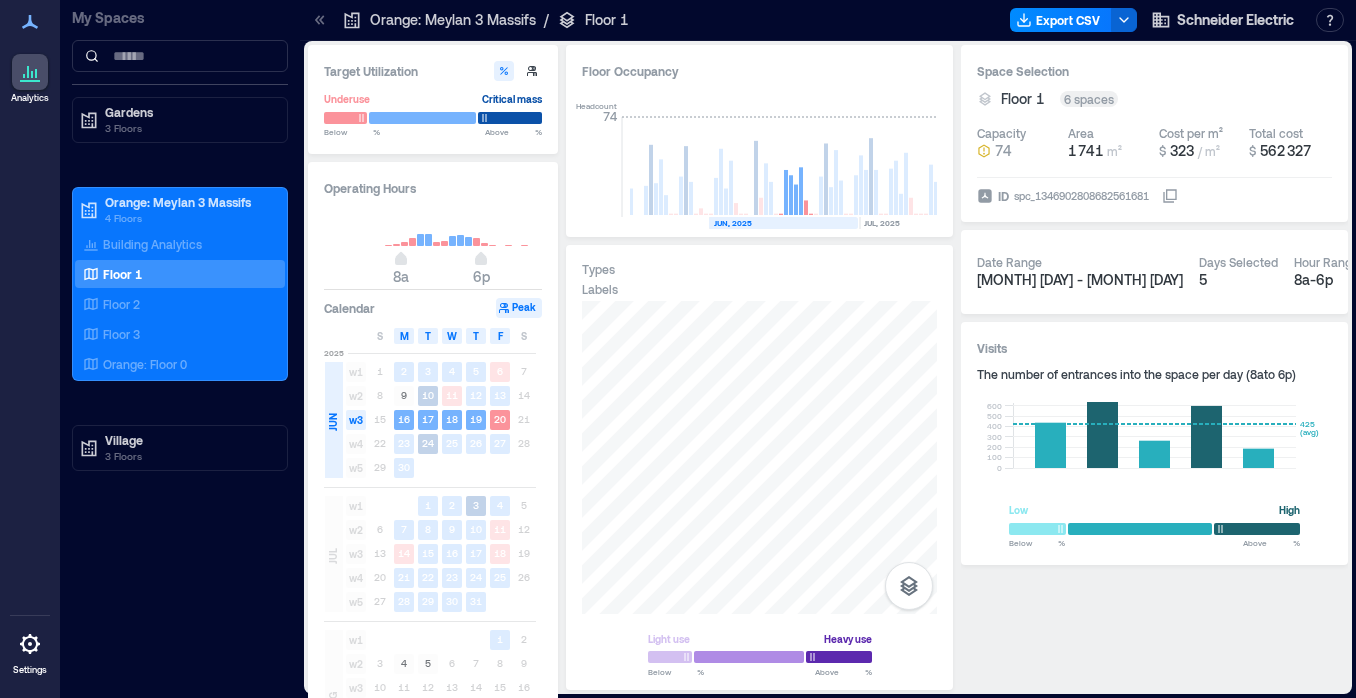click 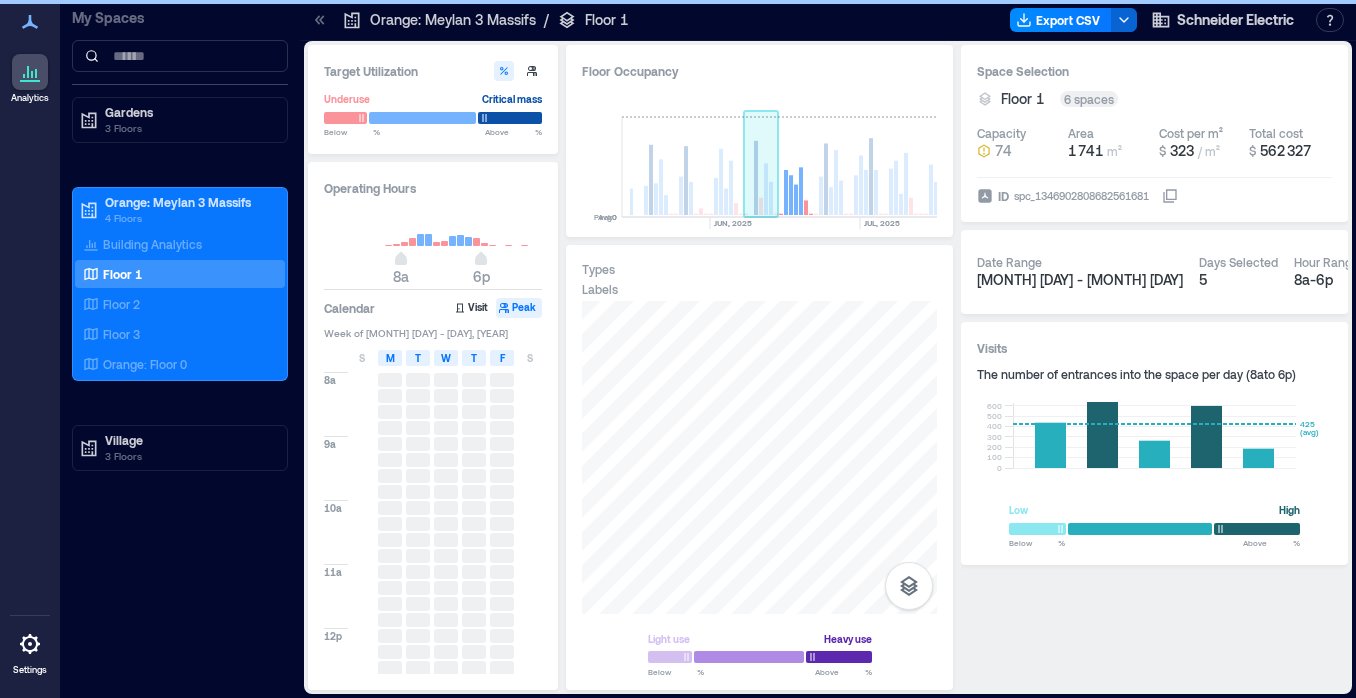 click 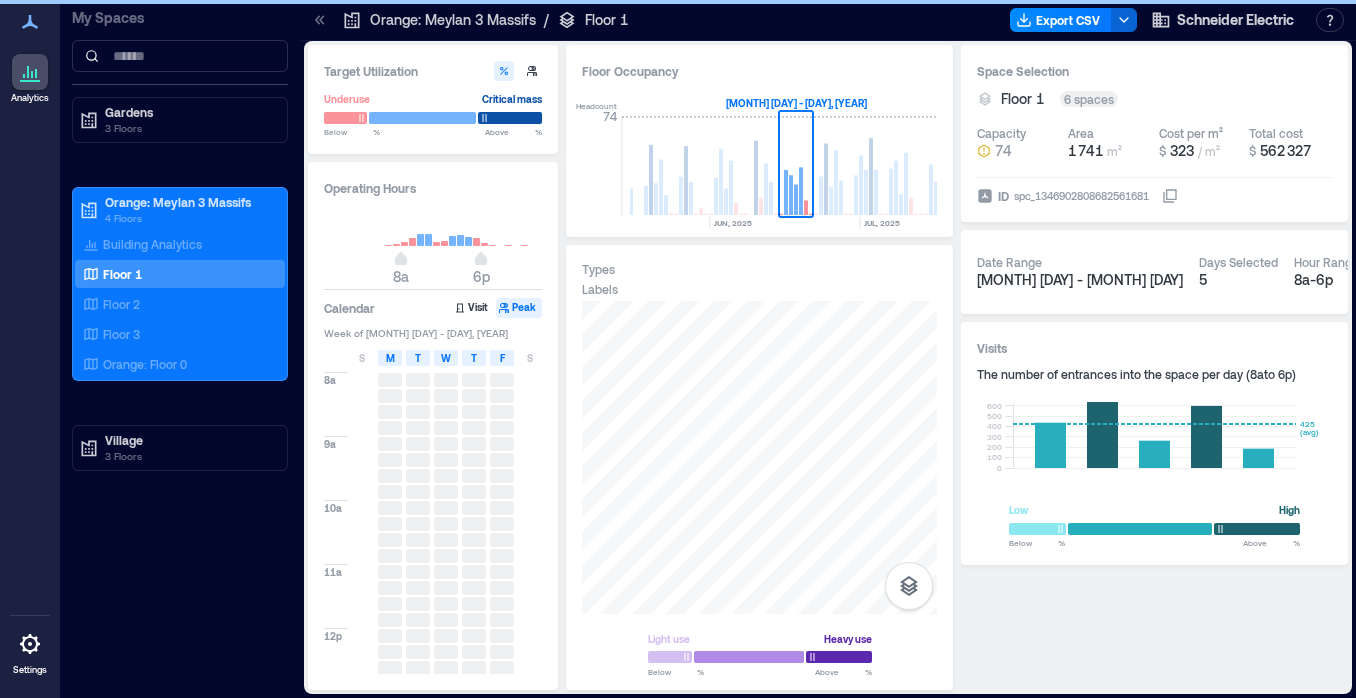 scroll, scrollTop: 338, scrollLeft: 0, axis: vertical 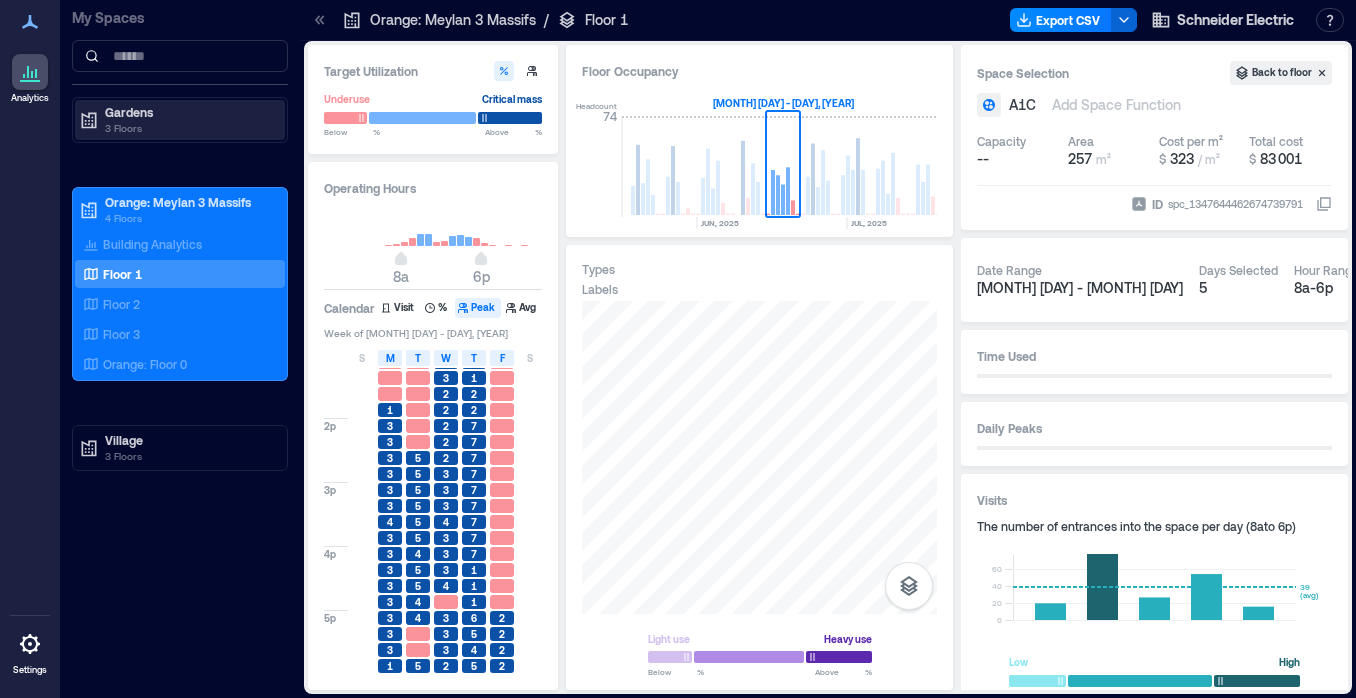 click on "Gardens" at bounding box center (189, 112) 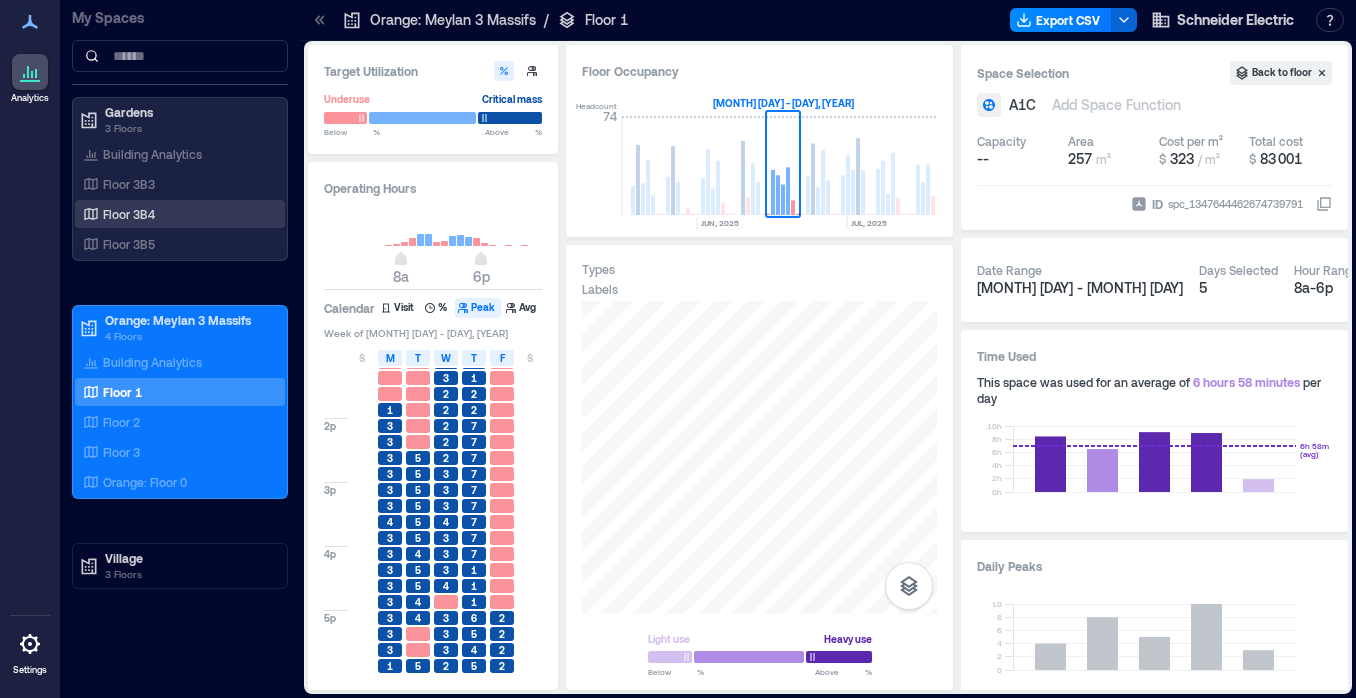 click on "Floor 3B4" at bounding box center (129, 214) 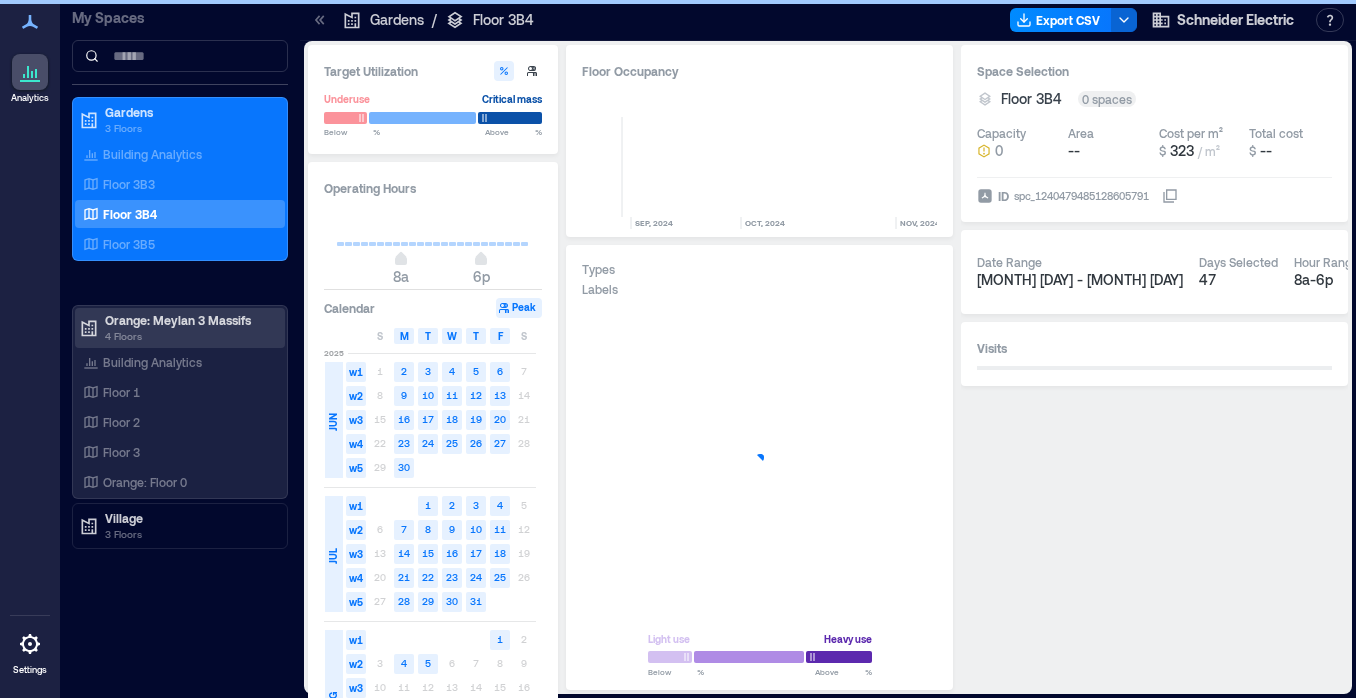 scroll, scrollTop: 0, scrollLeft: 1339, axis: horizontal 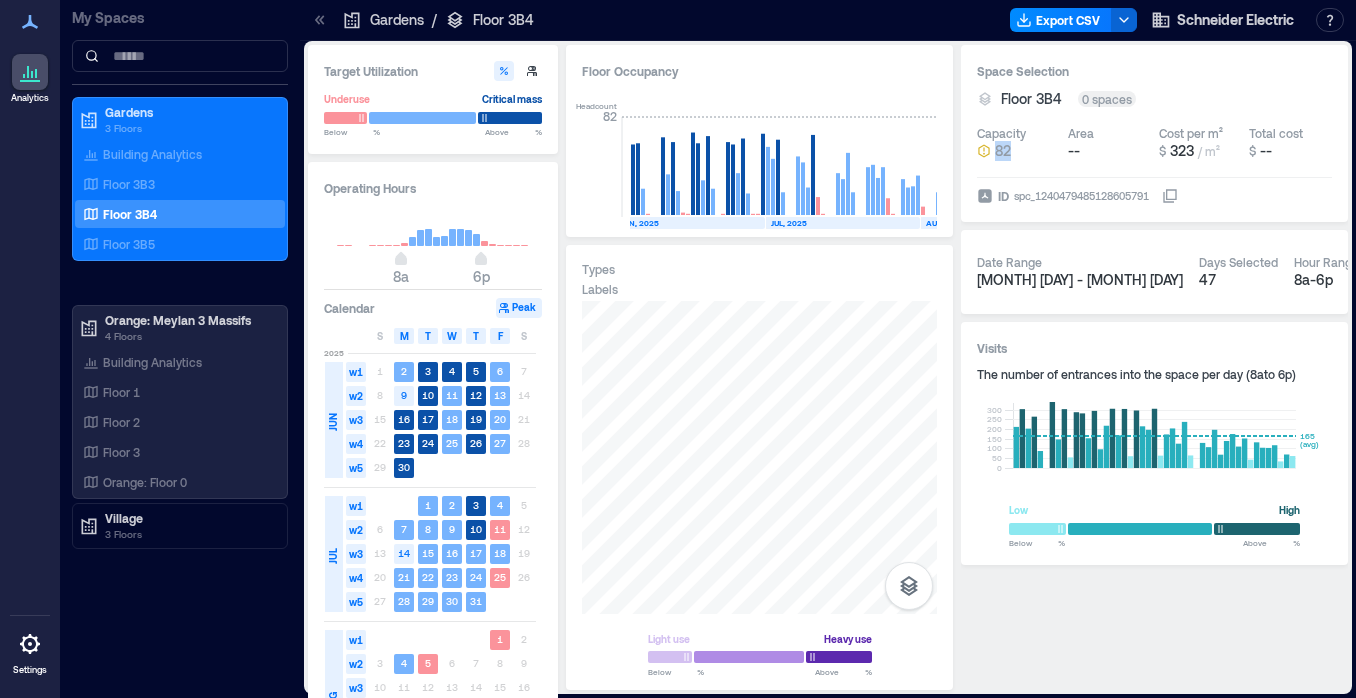 drag, startPoint x: 998, startPoint y: 153, endPoint x: 1008, endPoint y: 157, distance: 10.770329 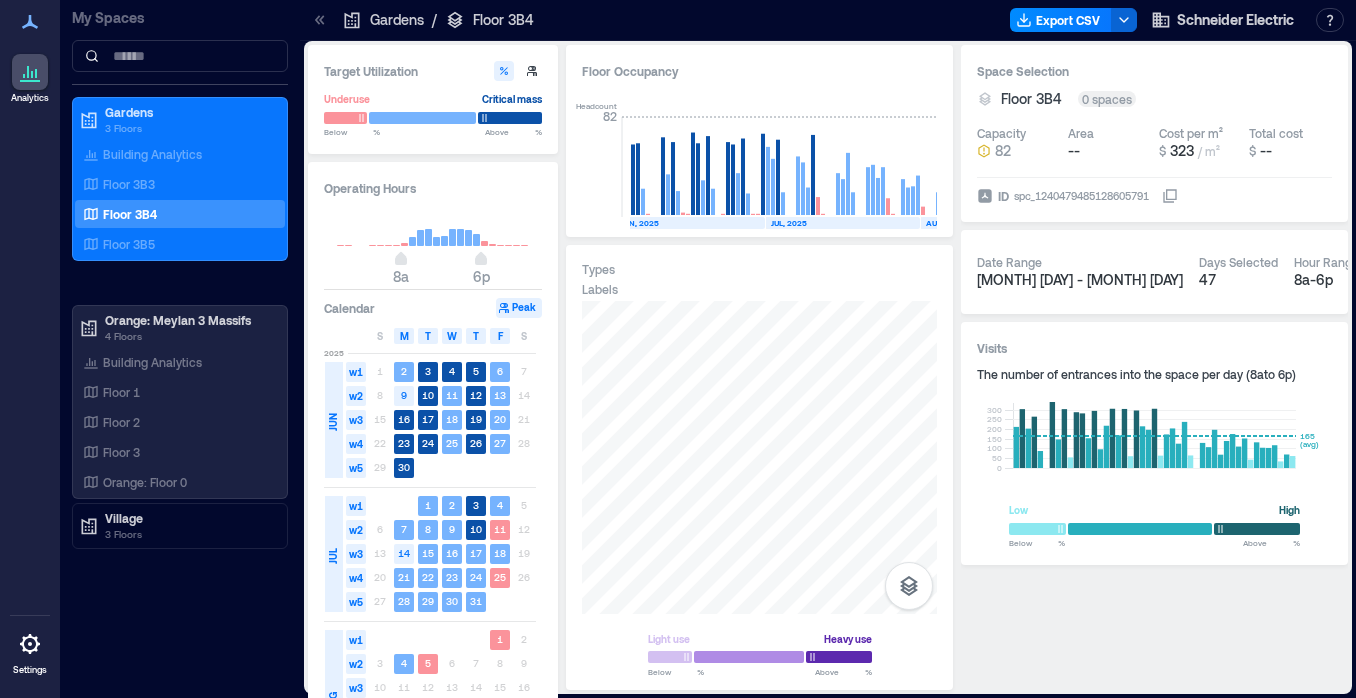 click on "My Spaces Gardens 3 Floors Building Analytics Floor 3B3 Floor 3B4 Floor 3B5 Orange: Meylan 3 Massifs 4 Floors Building Analytics Floor 1 Floor 2 Floor 3 Orange: Floor 0 Village 3 Floors" at bounding box center [180, 349] 